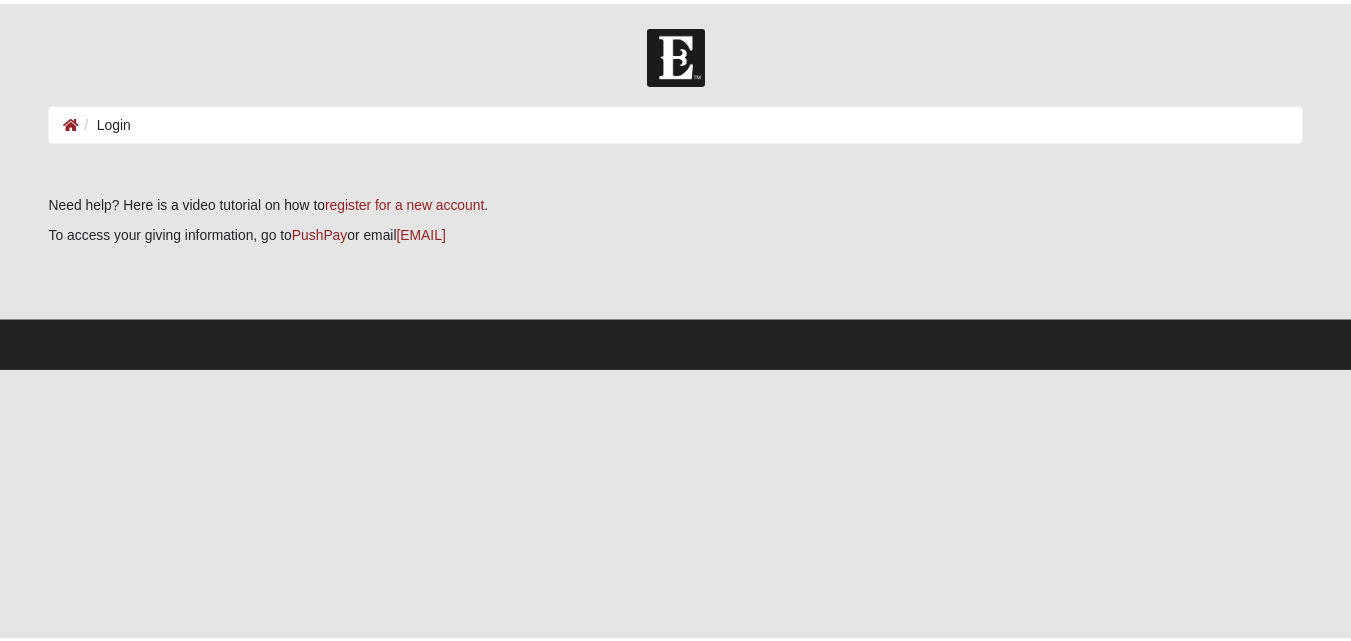 scroll, scrollTop: 0, scrollLeft: 0, axis: both 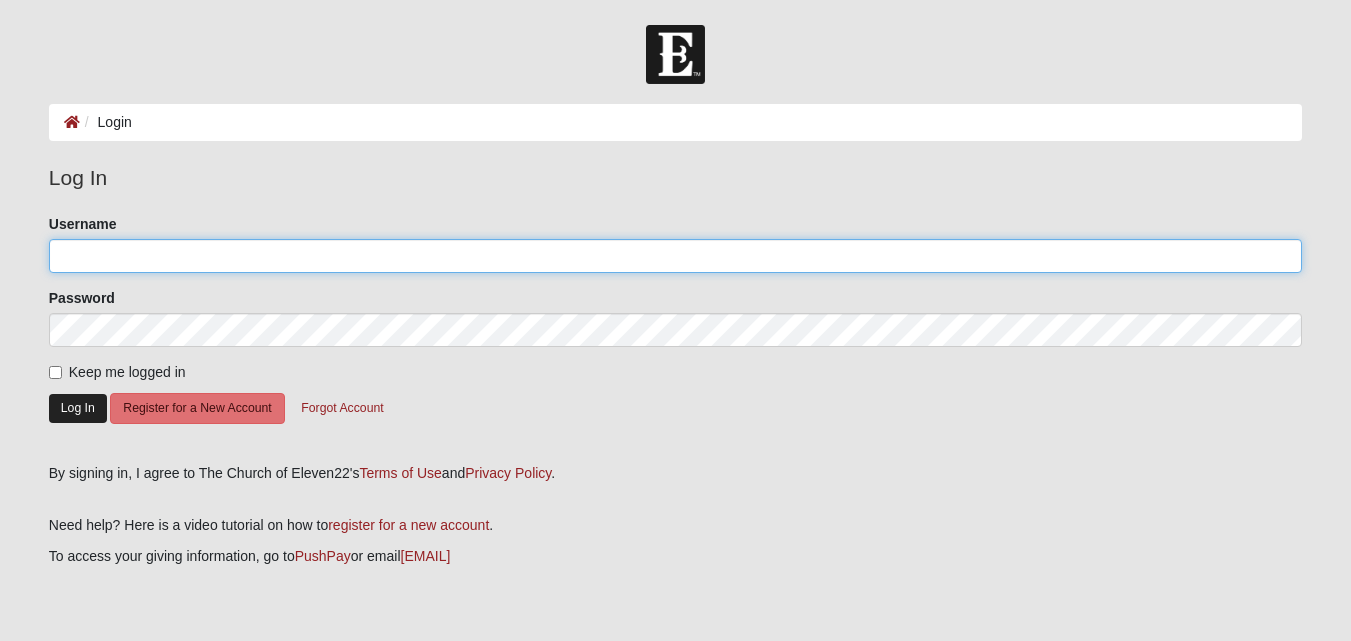 type on "Valle1549" 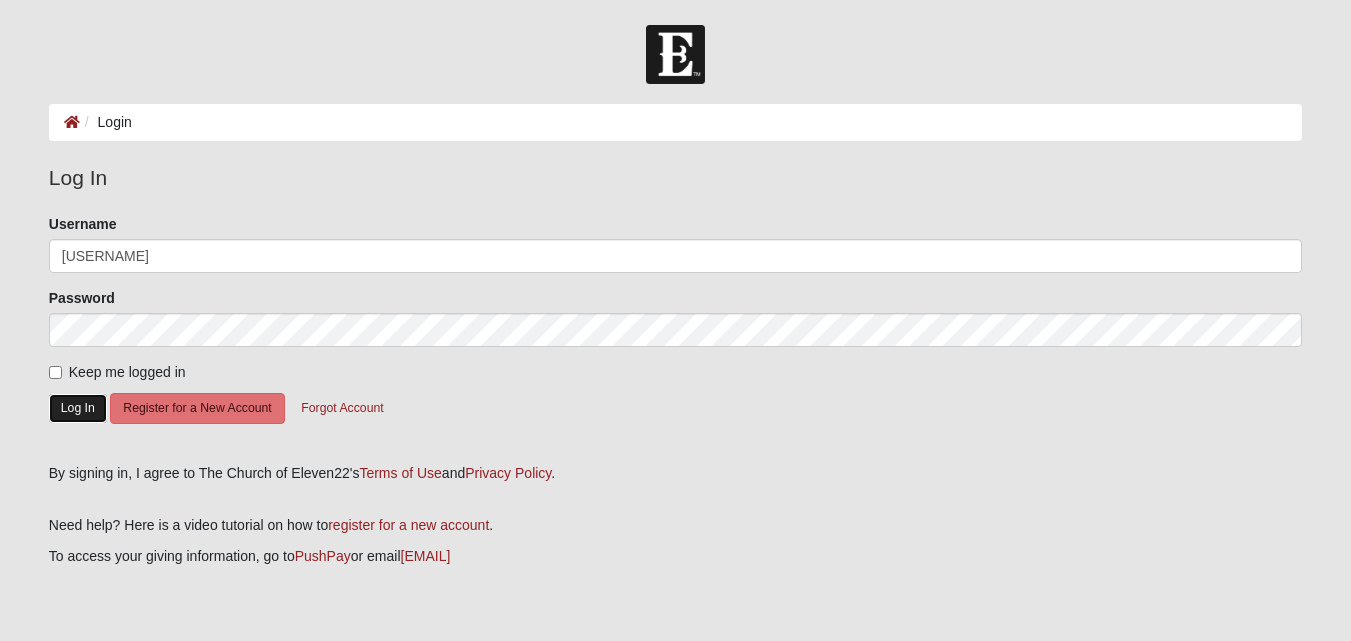 click on "Log In" 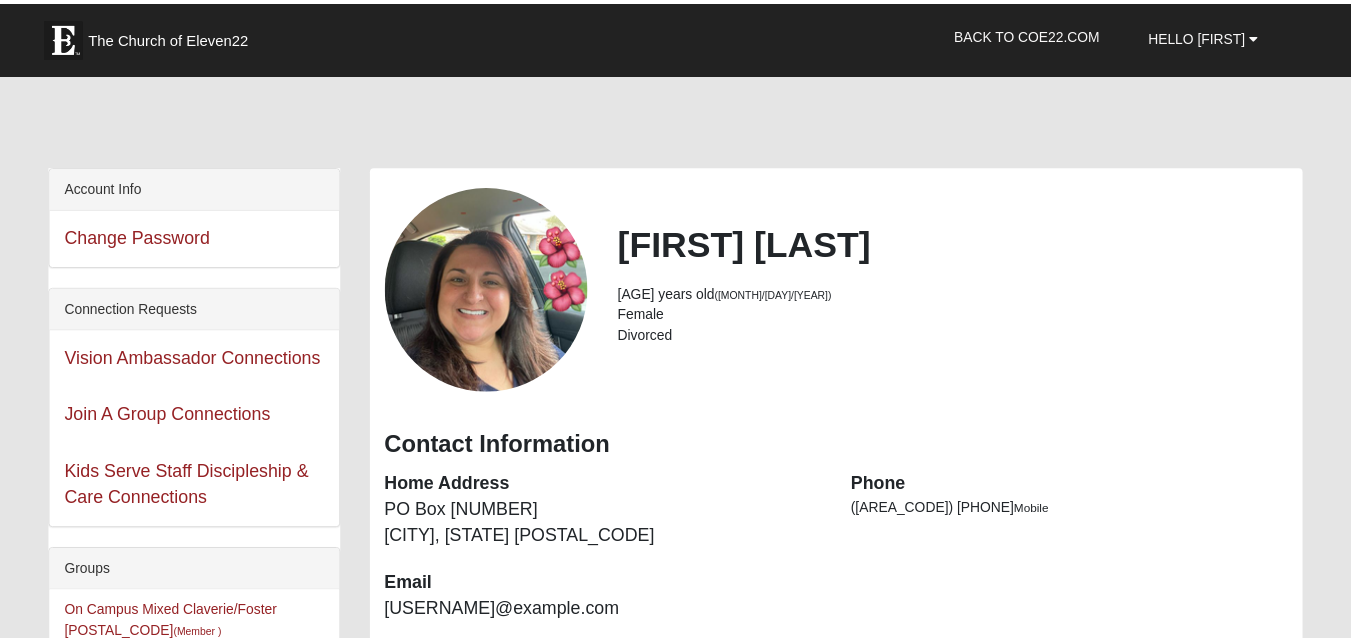 scroll, scrollTop: 0, scrollLeft: 0, axis: both 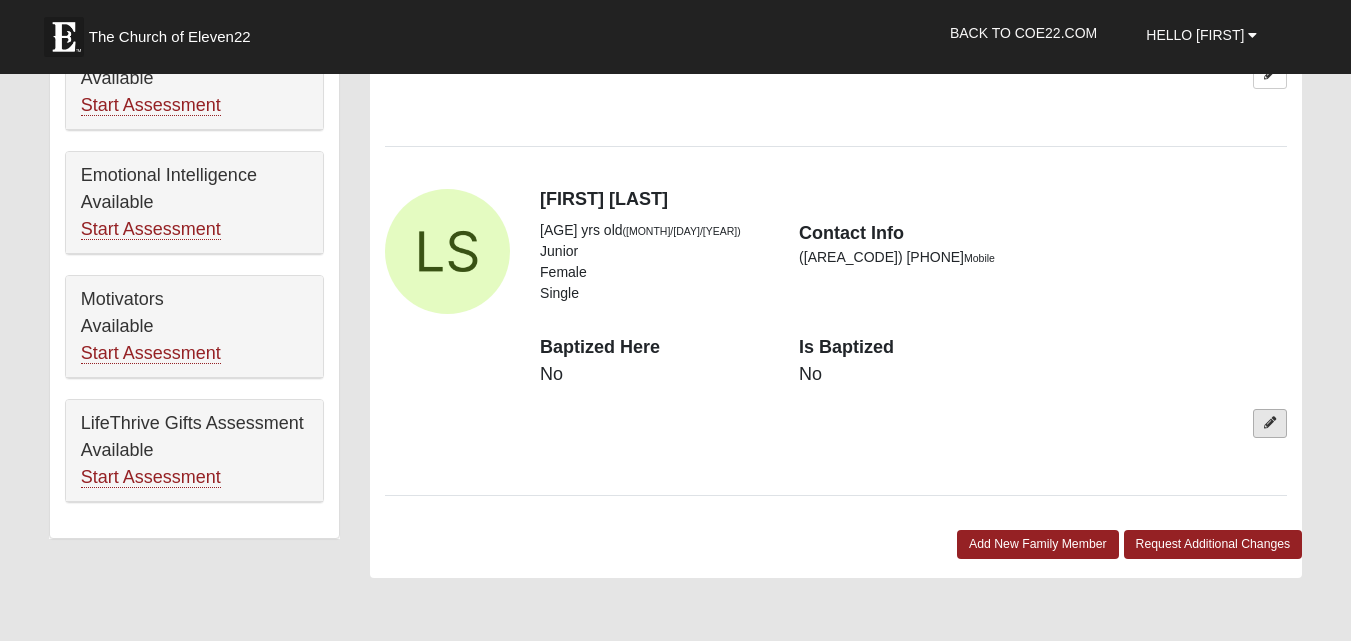 click at bounding box center [1270, 423] 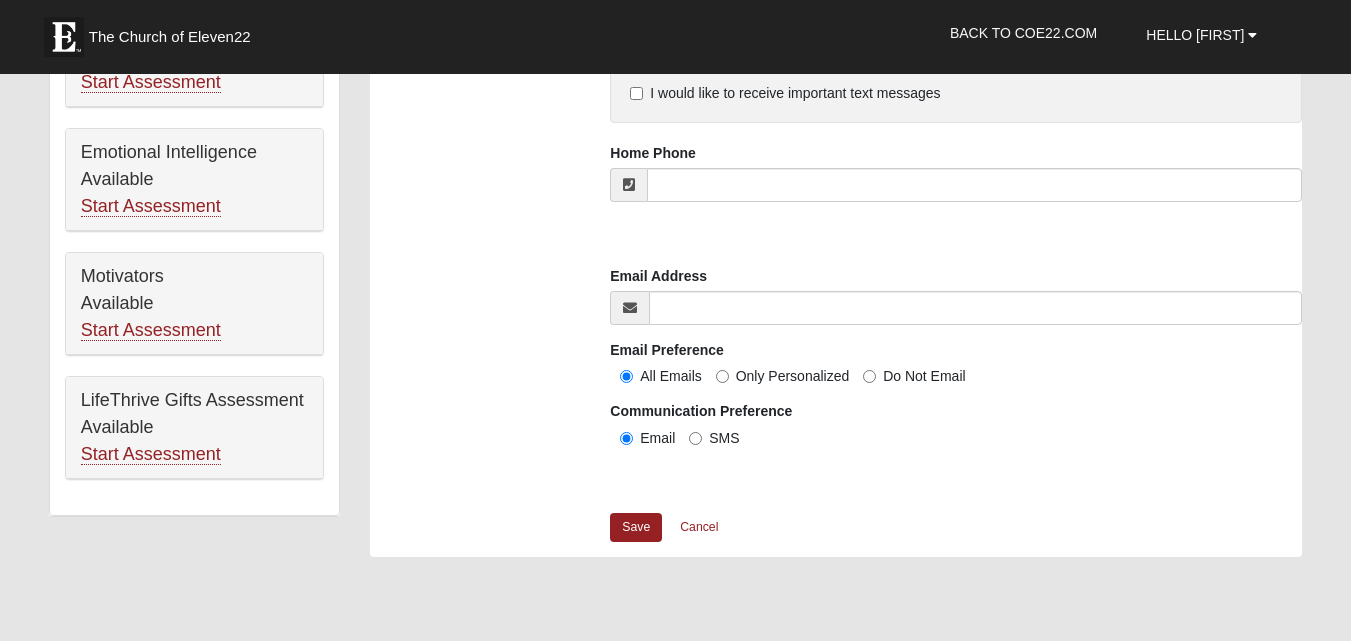 scroll, scrollTop: 1539, scrollLeft: 0, axis: vertical 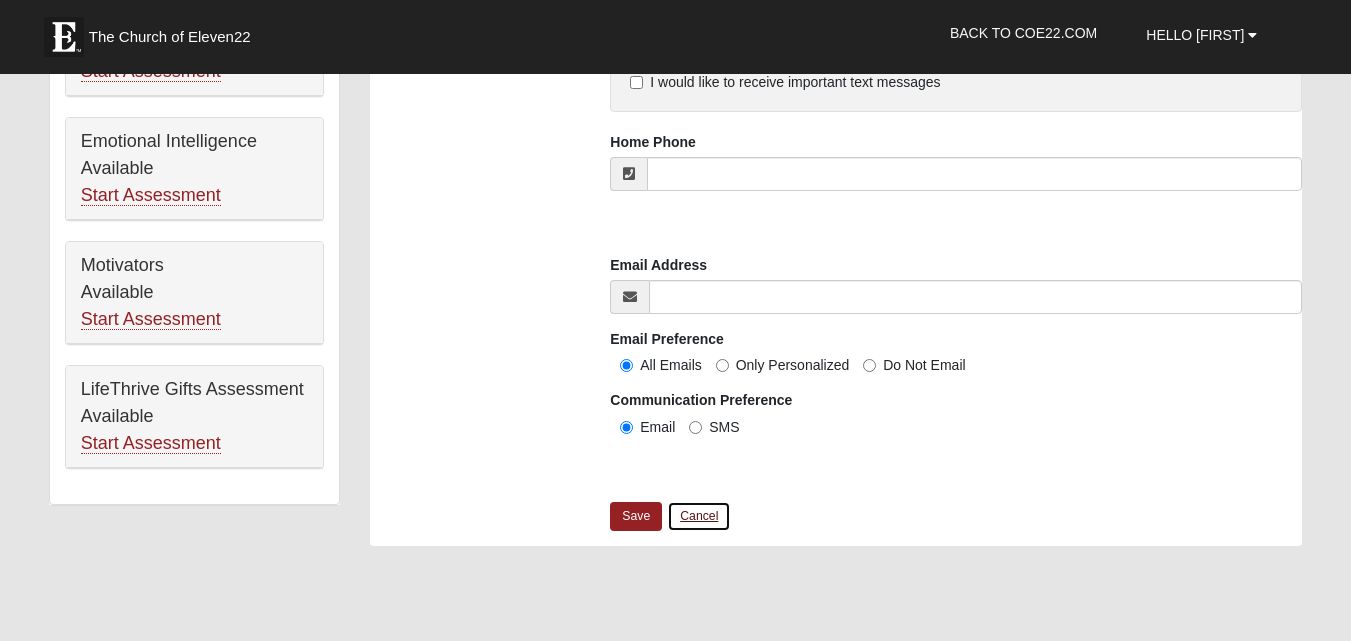 click on "Cancel" at bounding box center [699, 516] 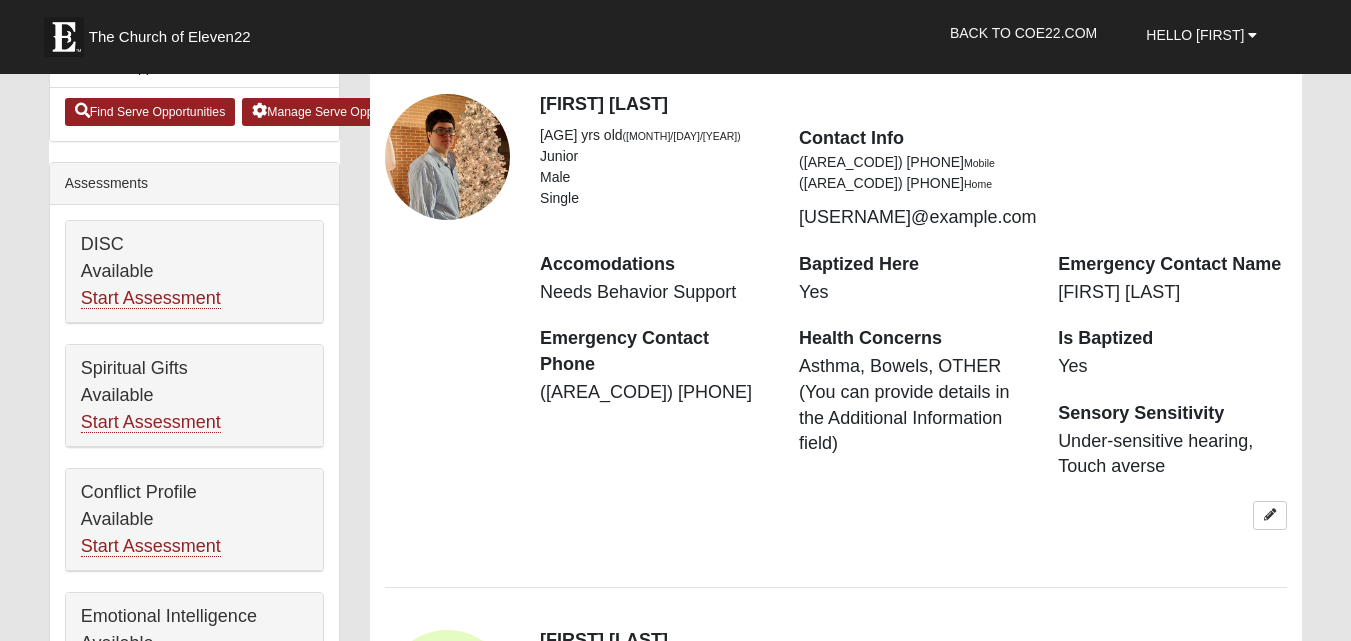 scroll, scrollTop: 1063, scrollLeft: 0, axis: vertical 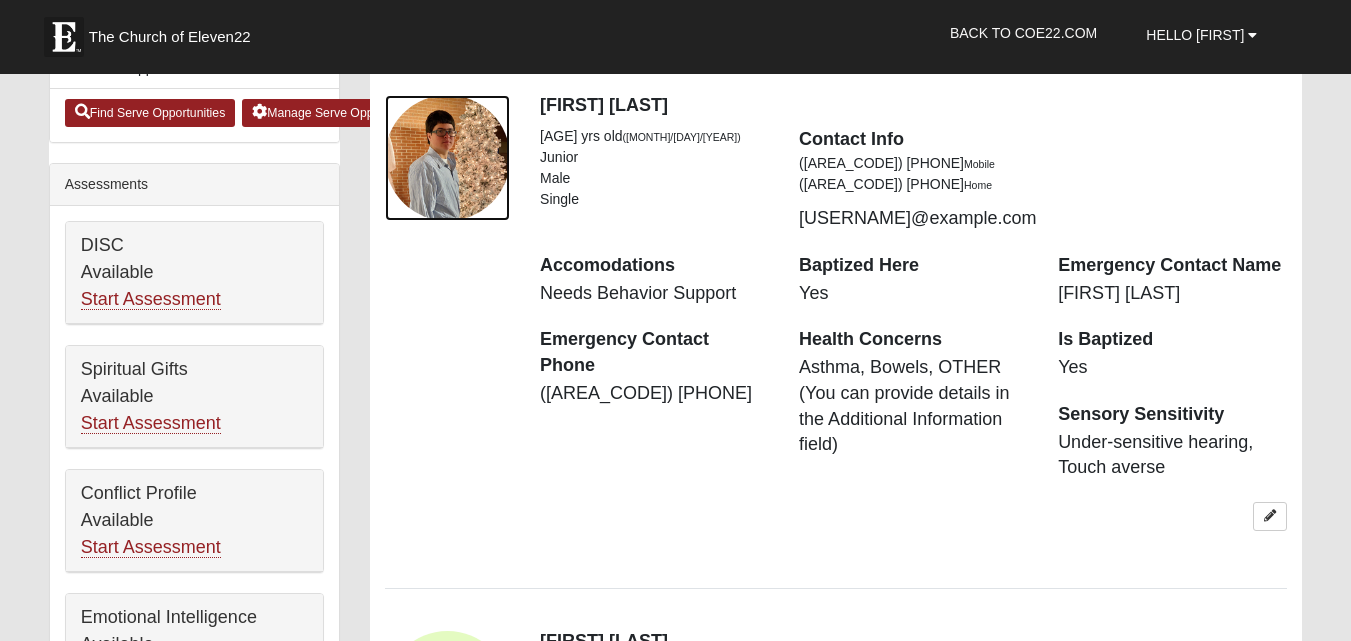 click at bounding box center [447, 157] 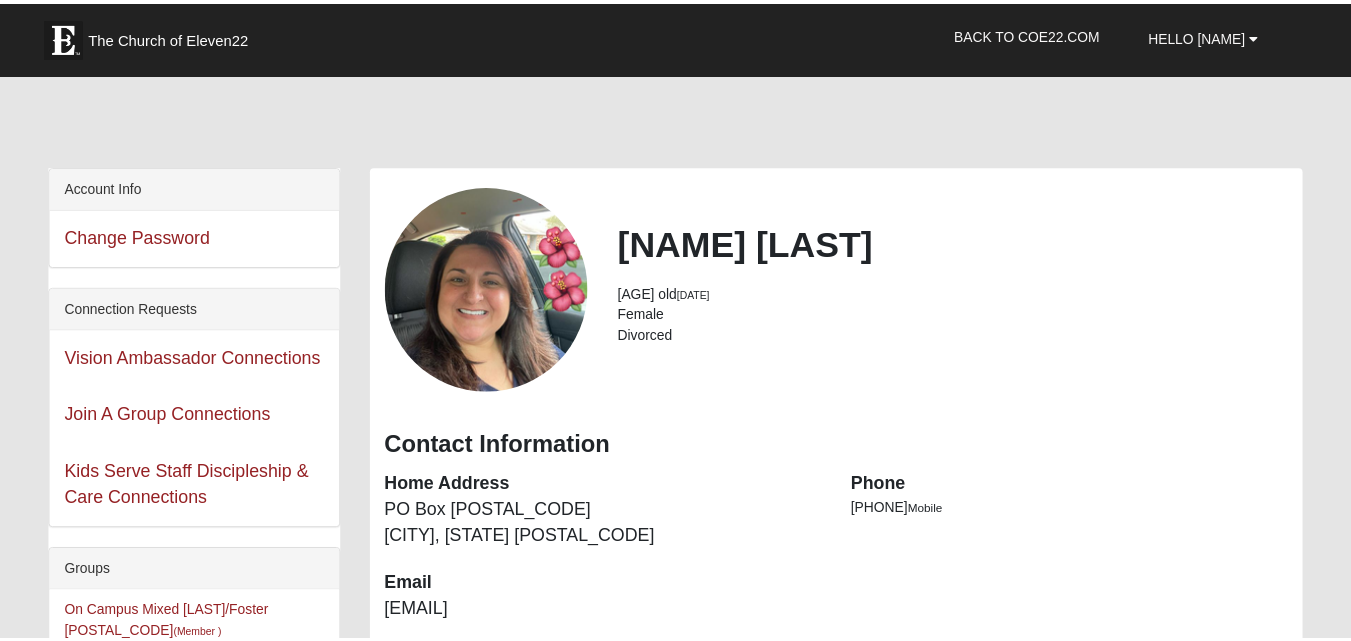 scroll, scrollTop: 1051, scrollLeft: 0, axis: vertical 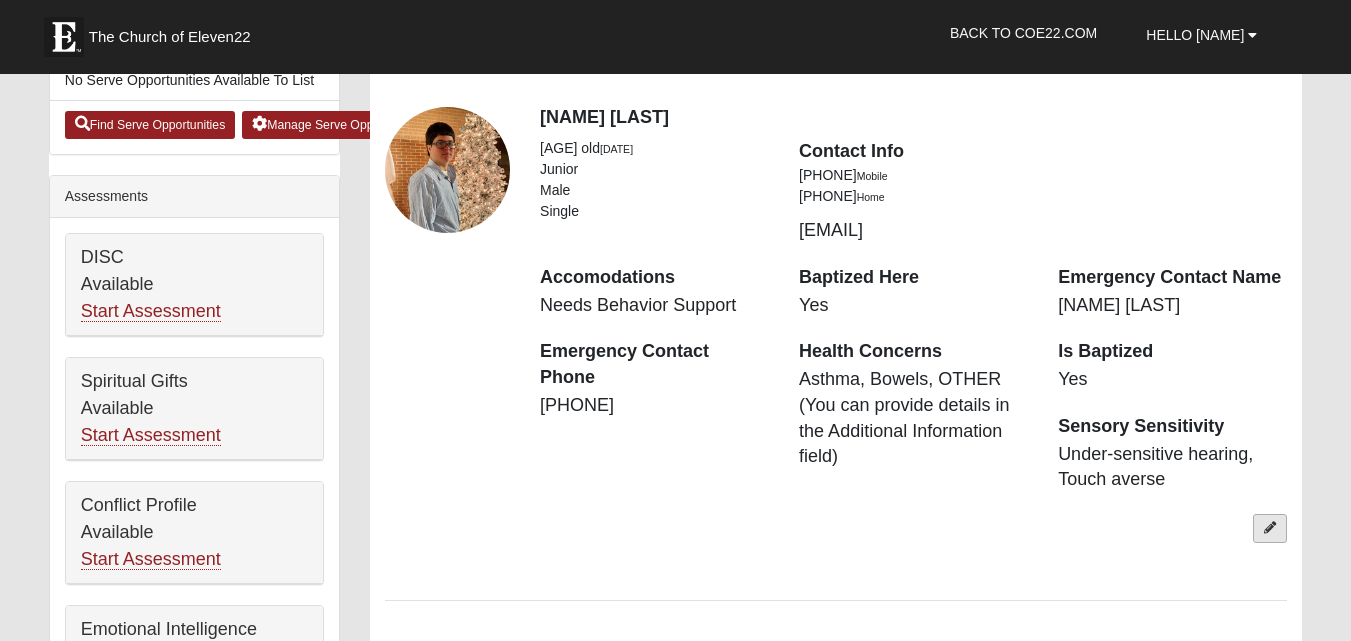 click at bounding box center [1270, 528] 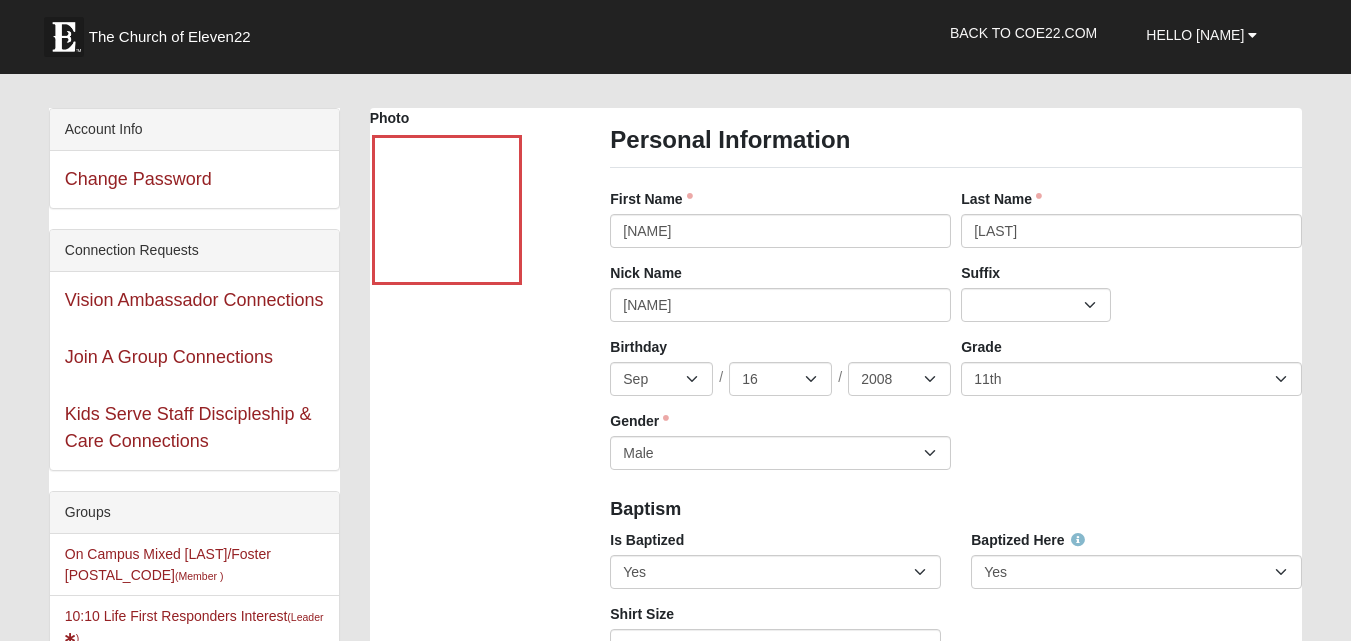 scroll, scrollTop: 54, scrollLeft: 0, axis: vertical 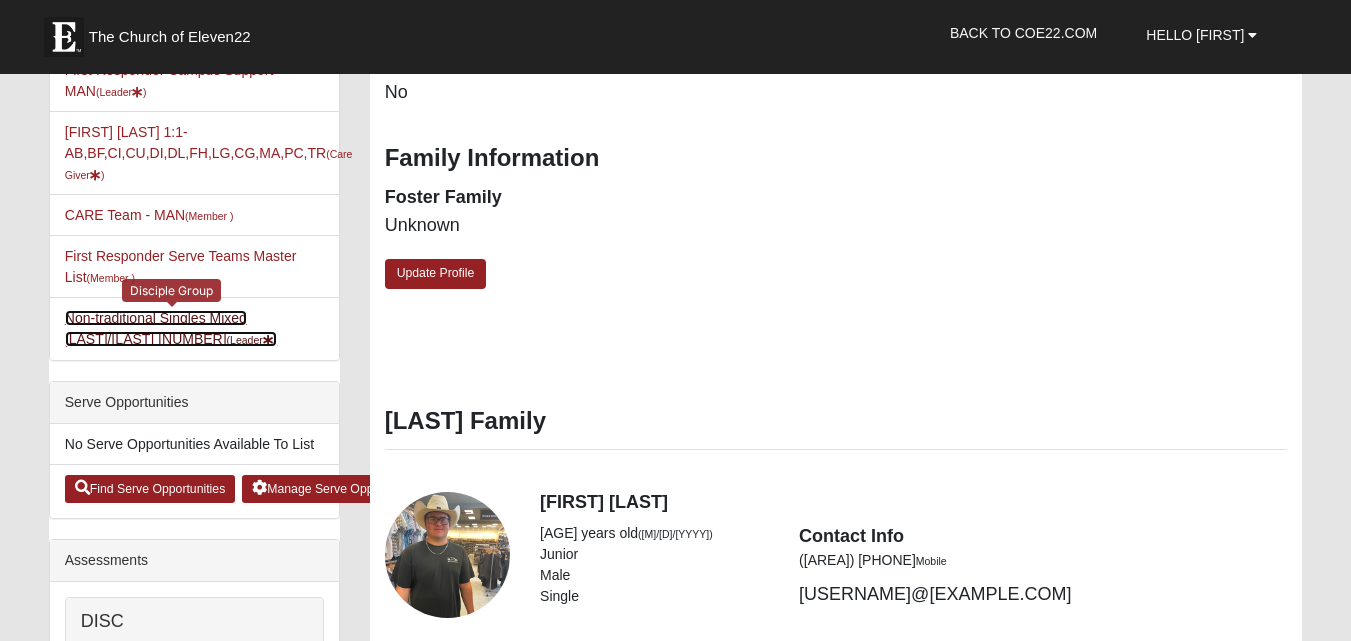 click on "Non-traditional Singles Mixed [LAST]/[LAST] [NUMBER]  (Leader
)" at bounding box center [171, 328] 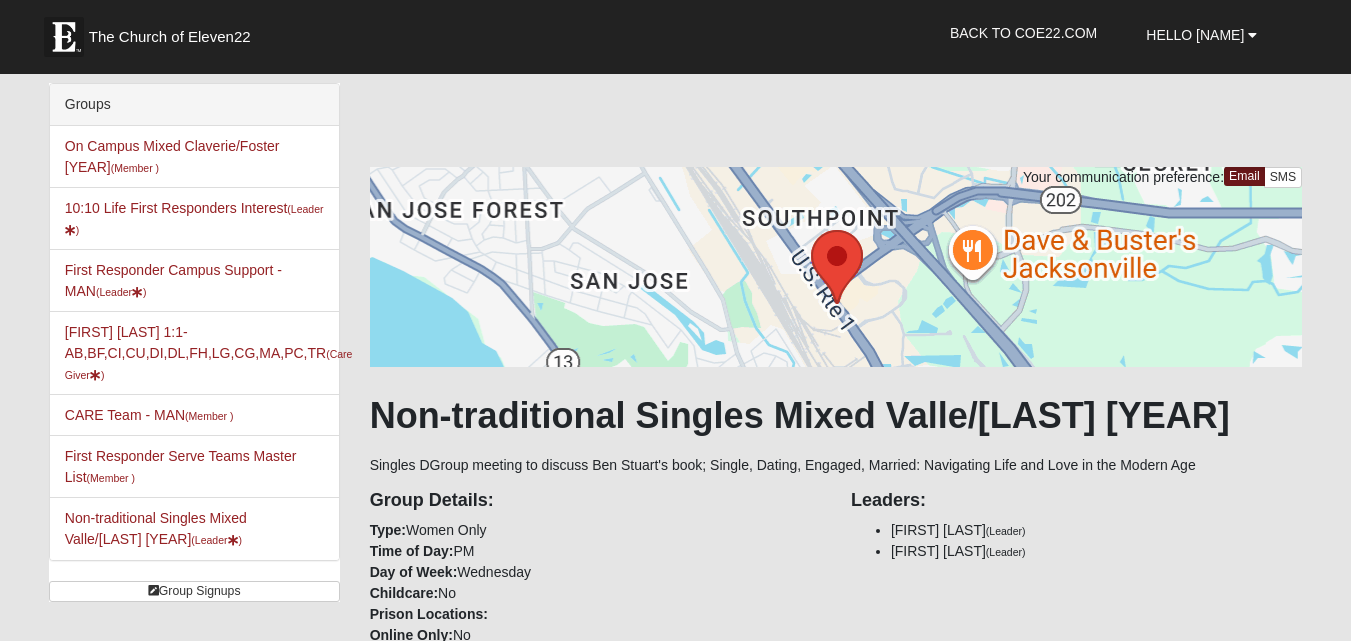 scroll, scrollTop: 0, scrollLeft: 0, axis: both 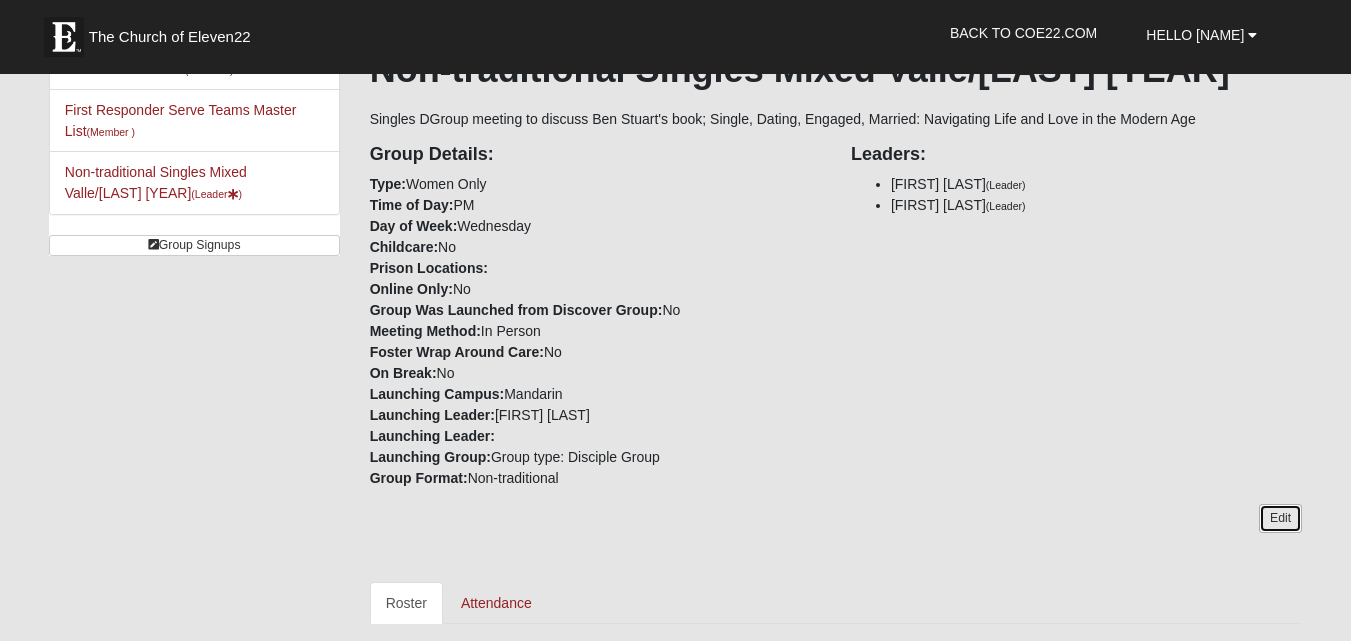 click on "Edit" at bounding box center (1280, 518) 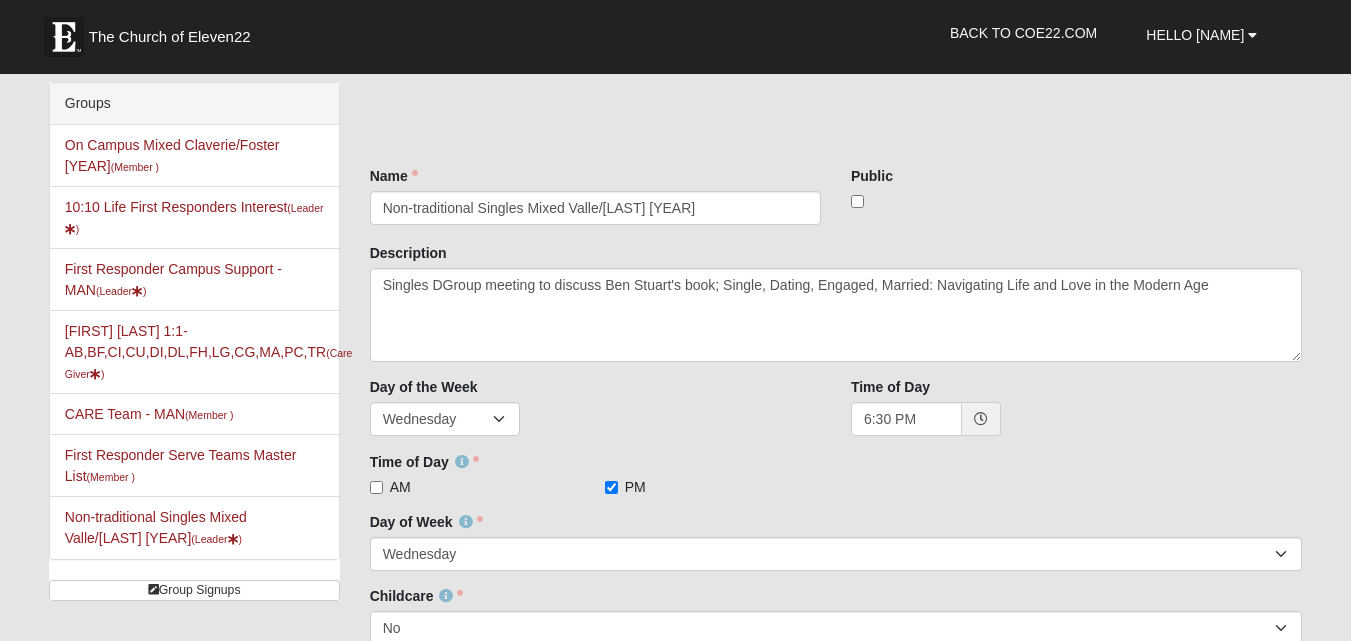 scroll, scrollTop: 2, scrollLeft: 0, axis: vertical 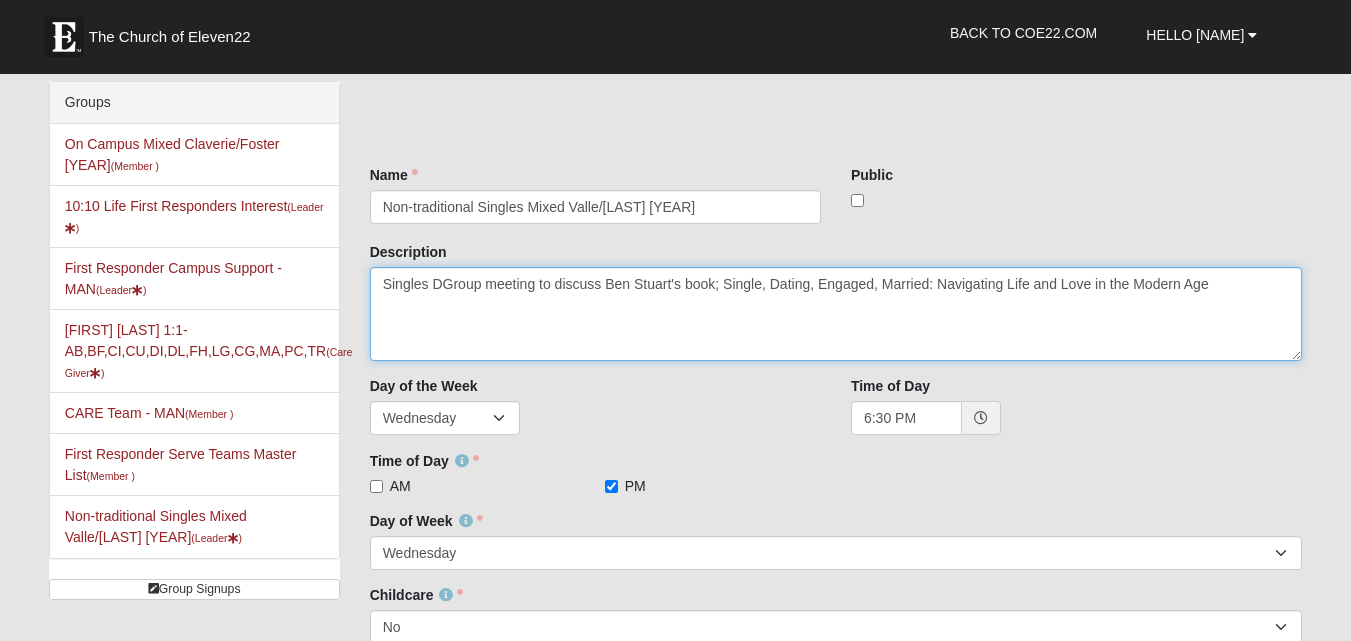 drag, startPoint x: 1212, startPoint y: 286, endPoint x: 485, endPoint y: 348, distance: 729.639 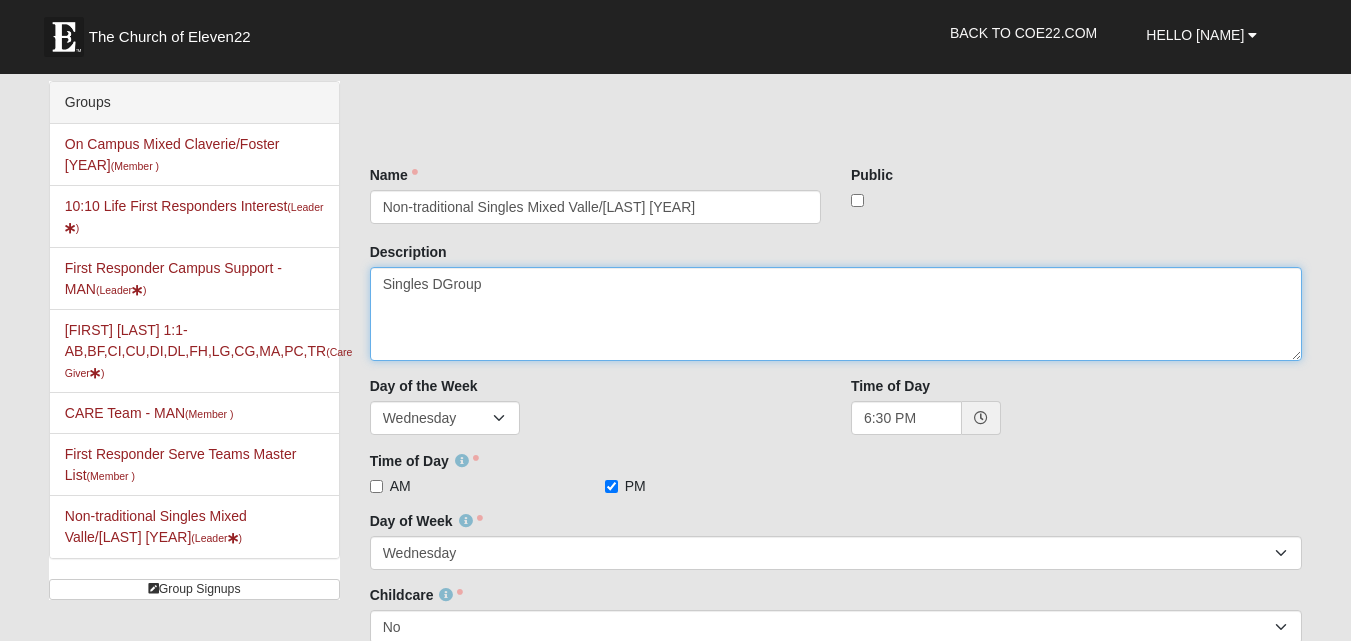 type on "Singles DGroup" 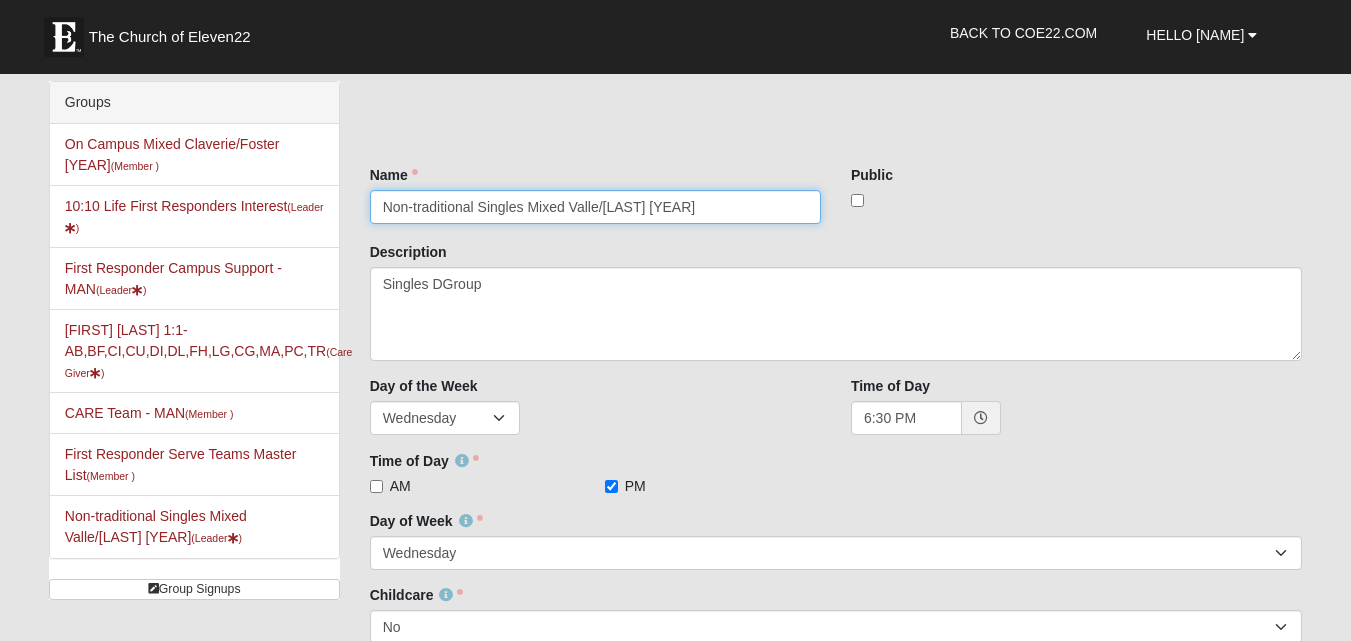click on "Non-traditional Singles Mixed Valle/[LAST] [YEAR]" at bounding box center (595, 207) 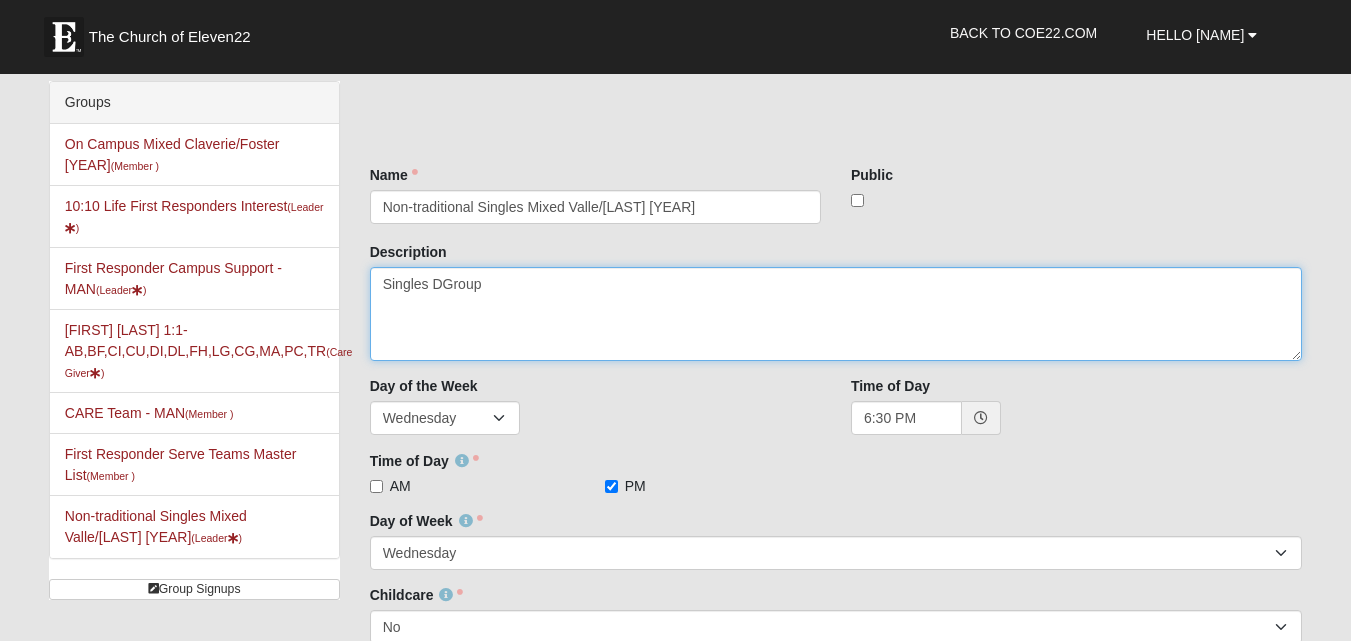click on "Singles DGroup meeting to discuss Ben Stuart's book; Single, Dating, Engaged, Married: Navigating Life and Love in the Modern Age" at bounding box center (836, 314) 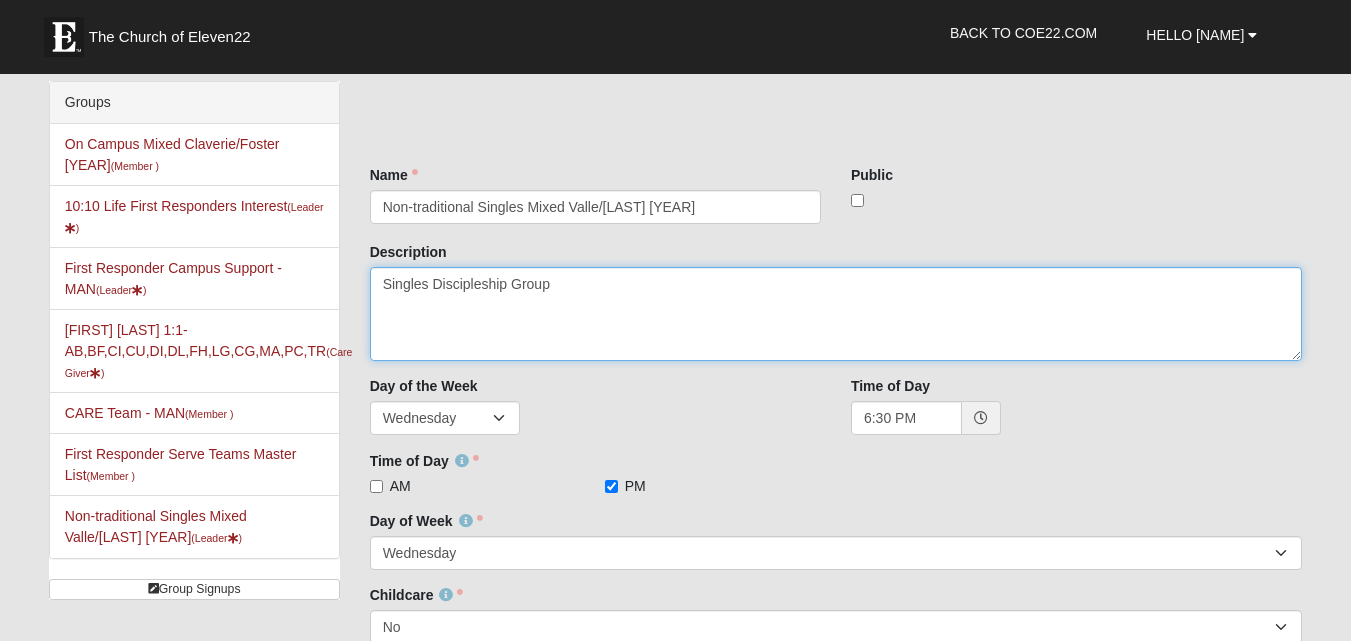 scroll, scrollTop: 0, scrollLeft: 0, axis: both 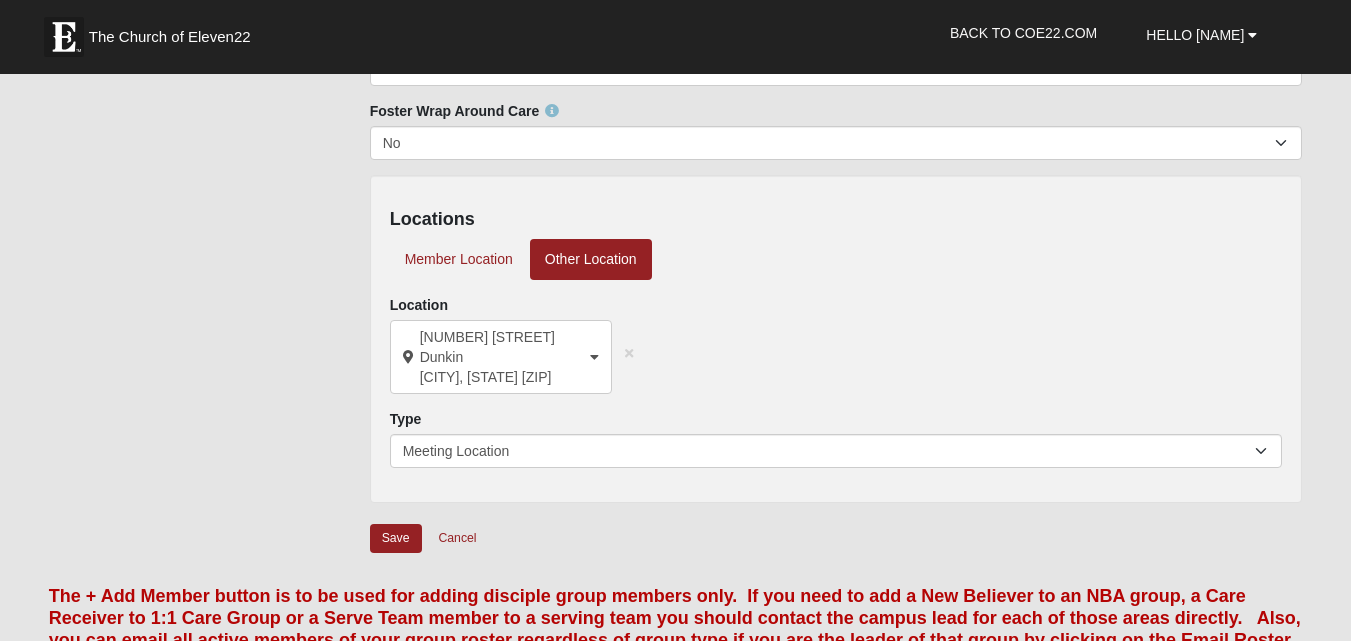 type on "Singles Discipleship Group" 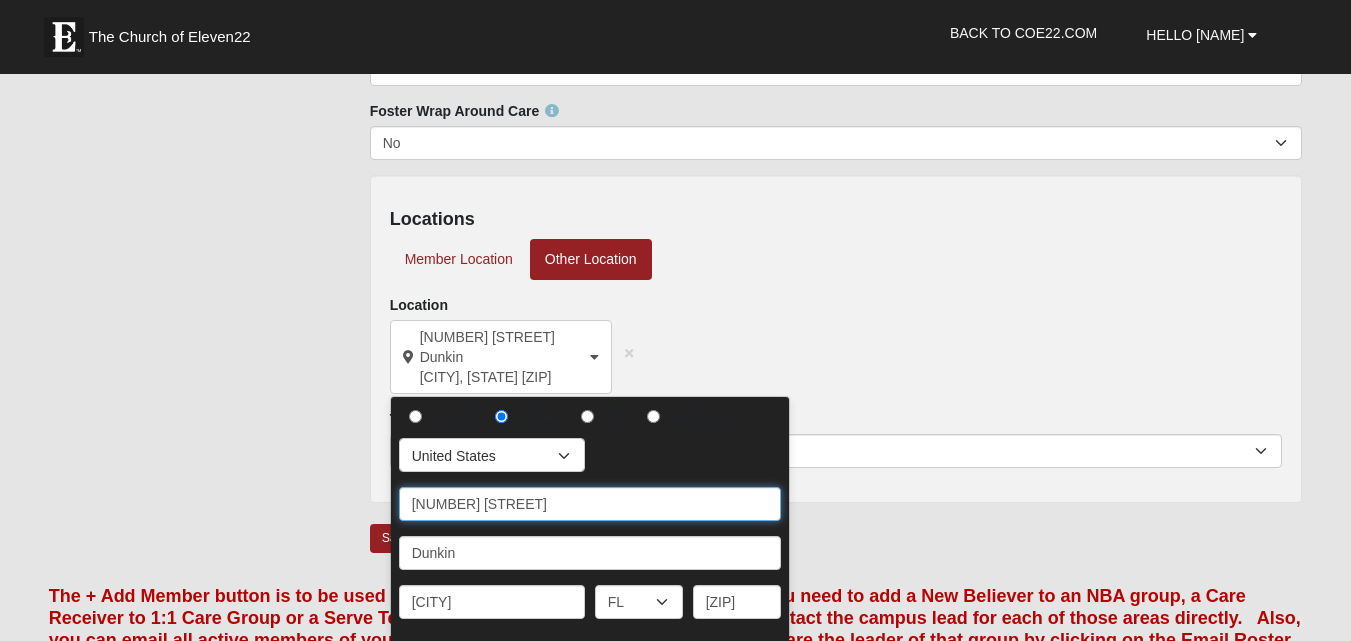 click on "7171 Philips Hwy" at bounding box center [590, 504] 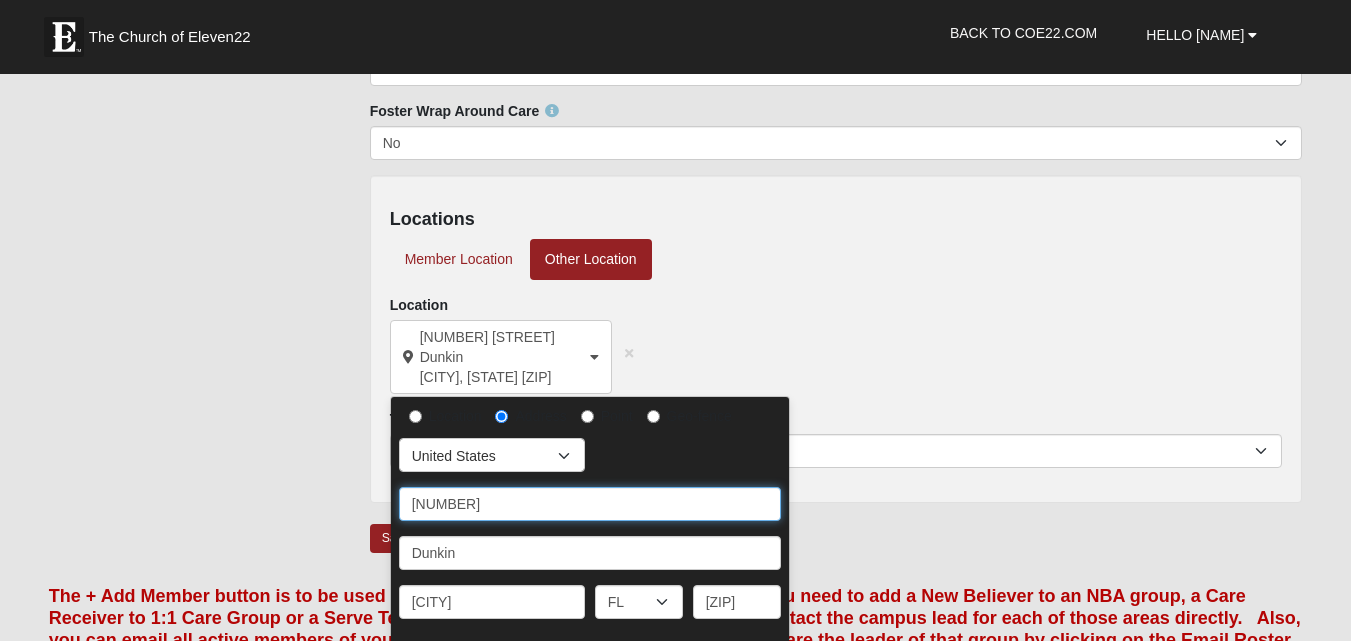 type on "7" 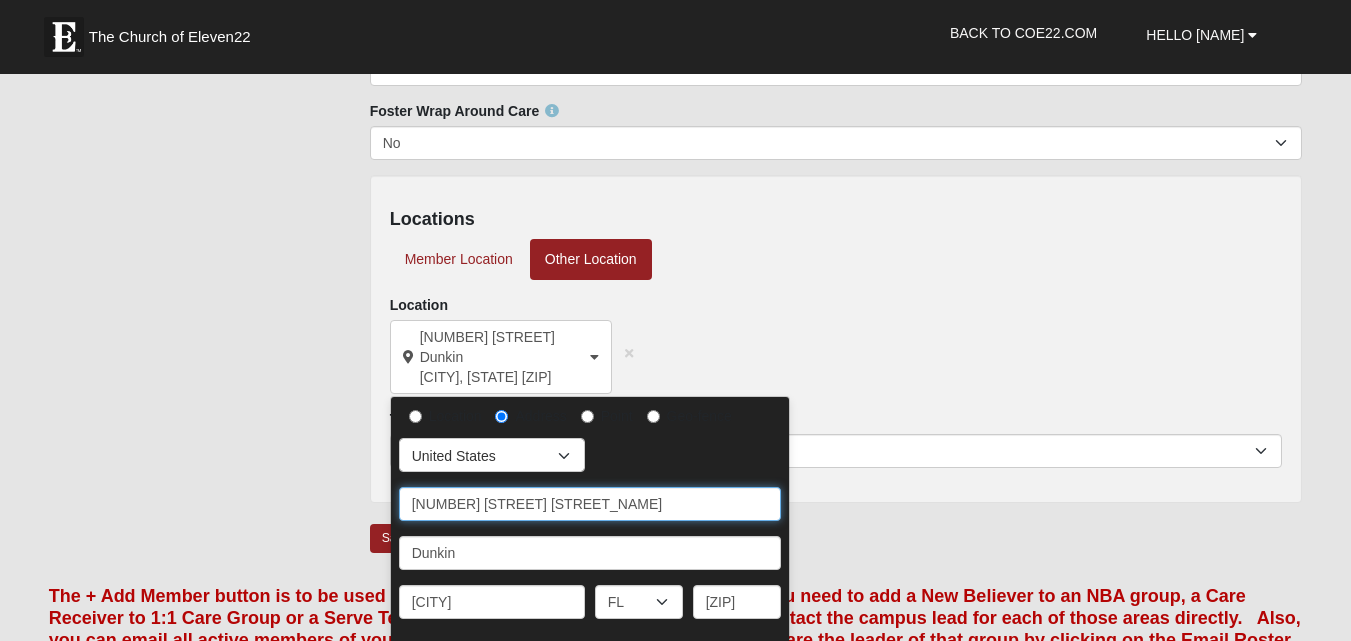 type on "10599 Deerwood Park Blvd." 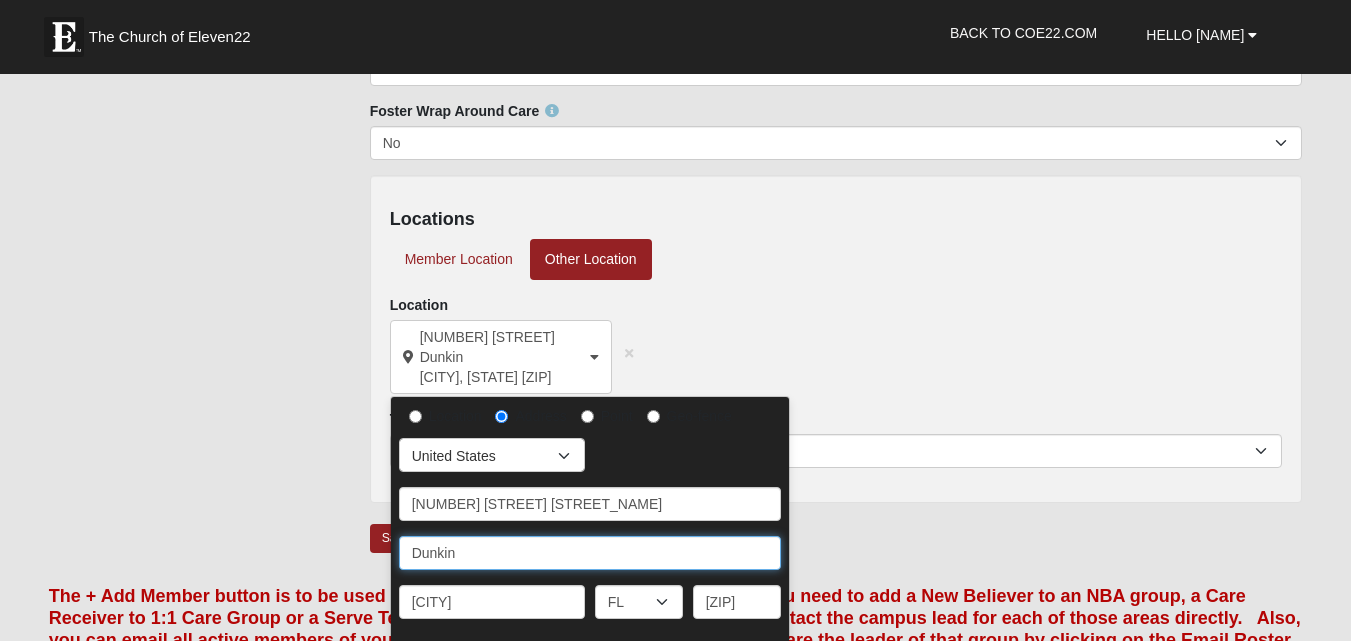 click on "Dunkin" at bounding box center (590, 553) 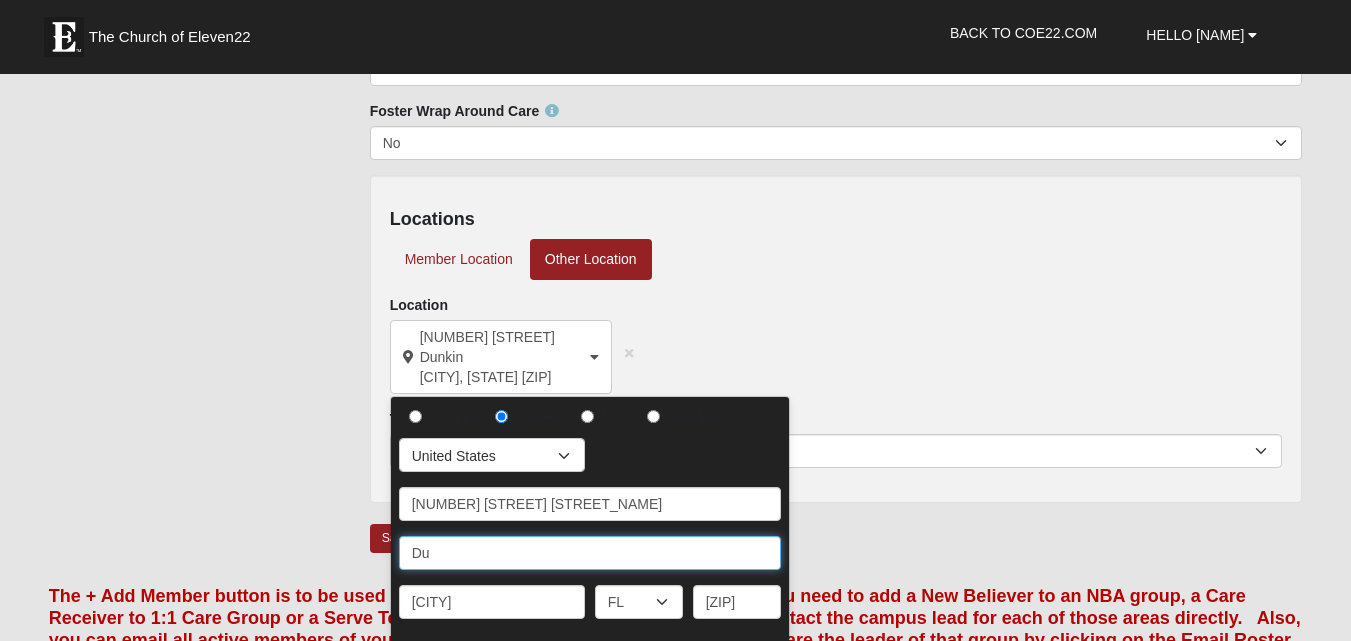 type on "D" 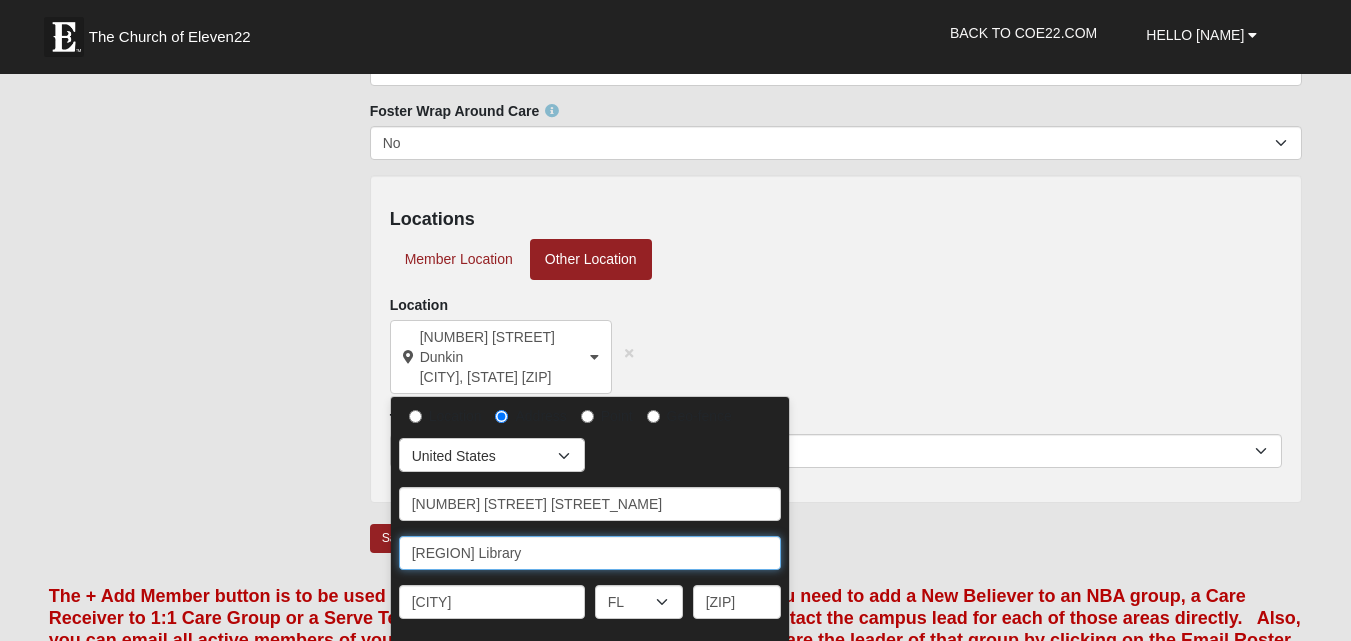 click on "Southeast Regional Libary" at bounding box center [590, 553] 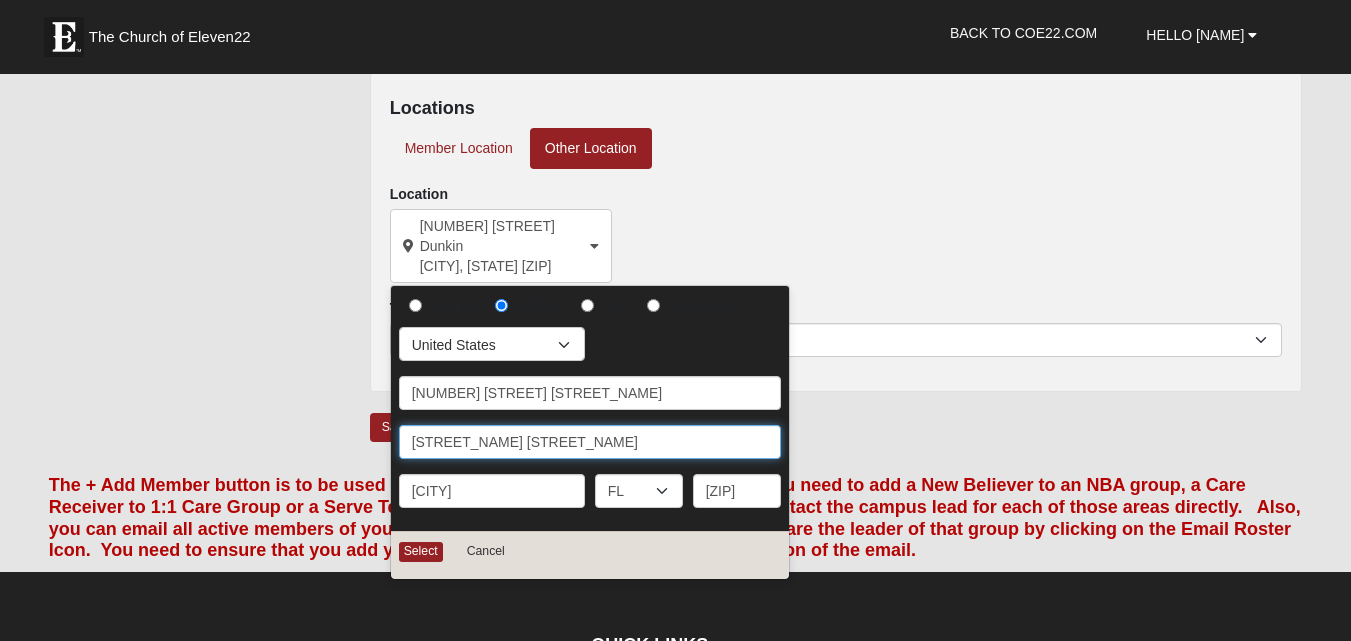 scroll, scrollTop: 680, scrollLeft: 0, axis: vertical 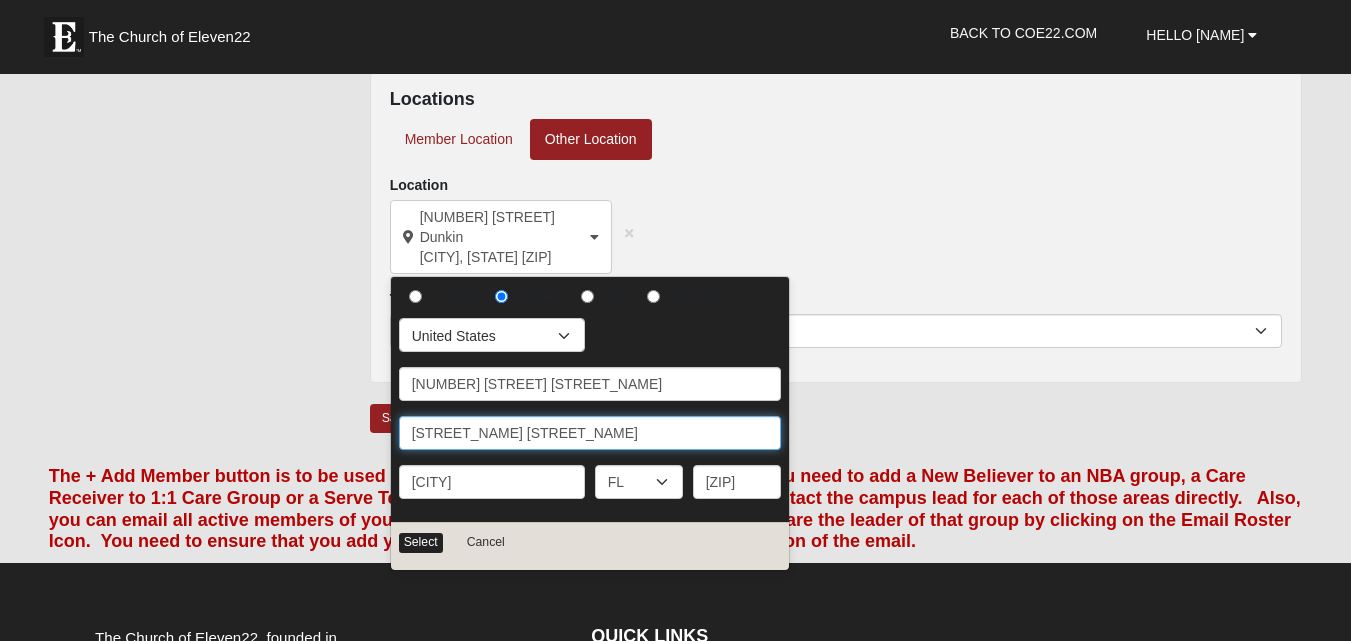 type on "Southeast Regional Library" 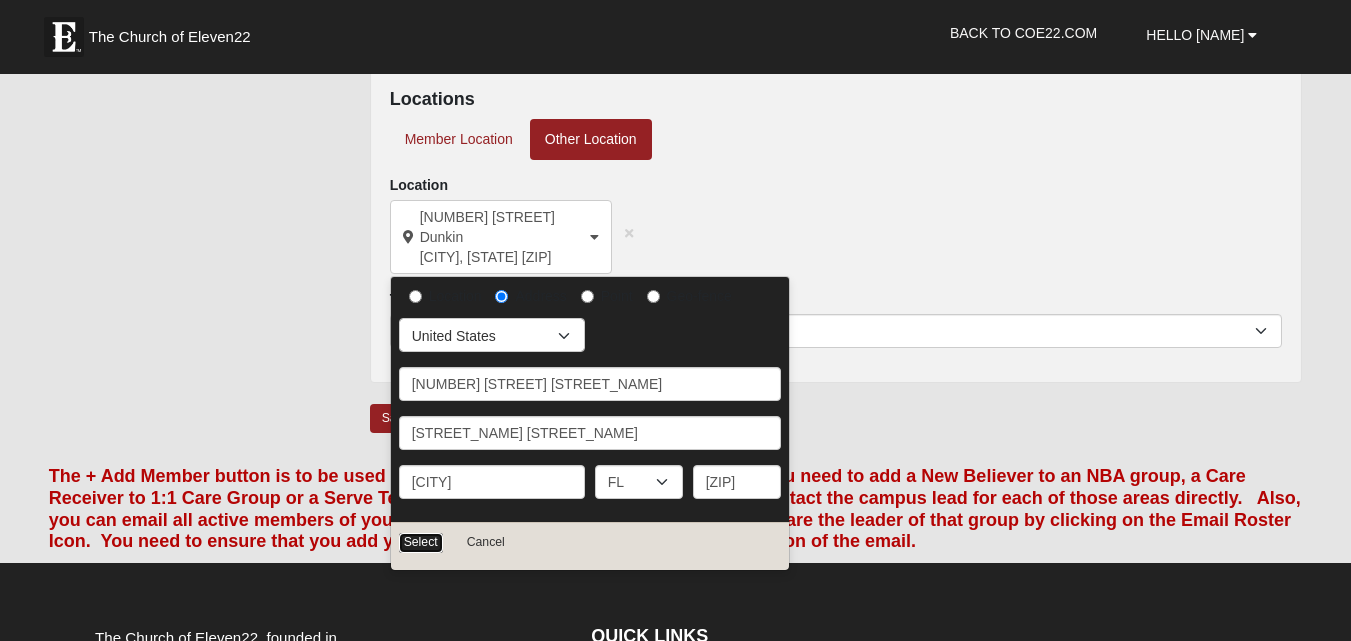 click on "Select" at bounding box center (421, 542) 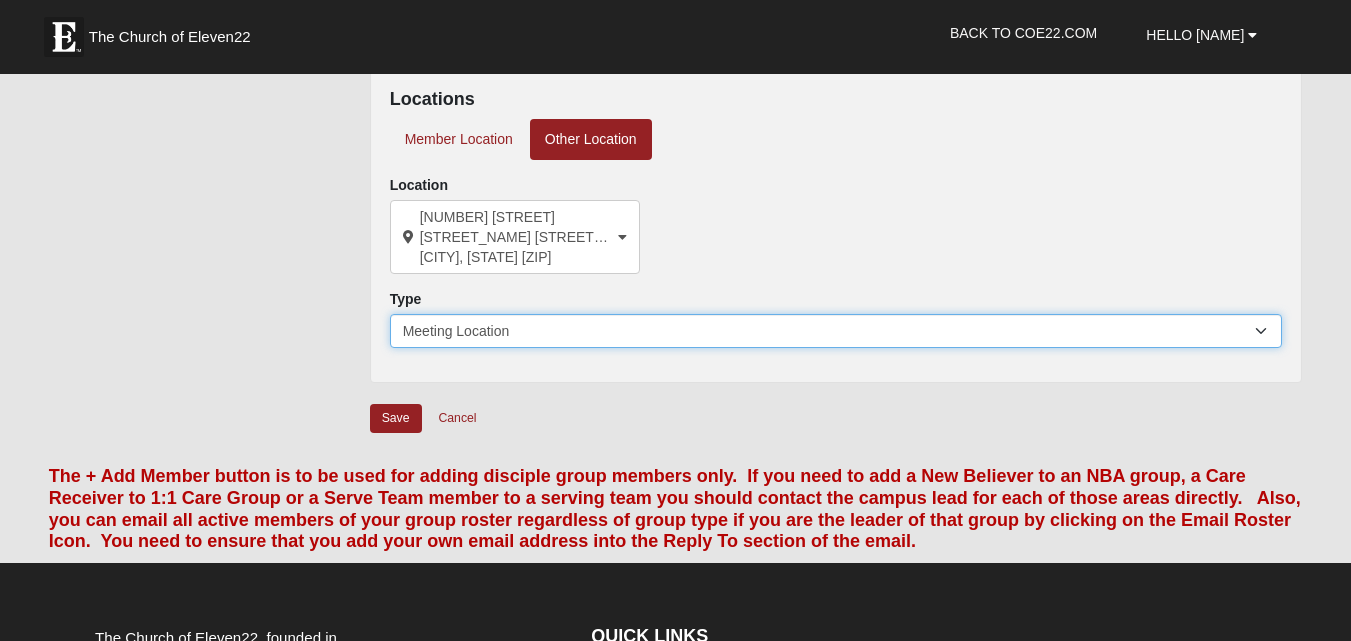 click on "Meeting Location" at bounding box center [836, 331] 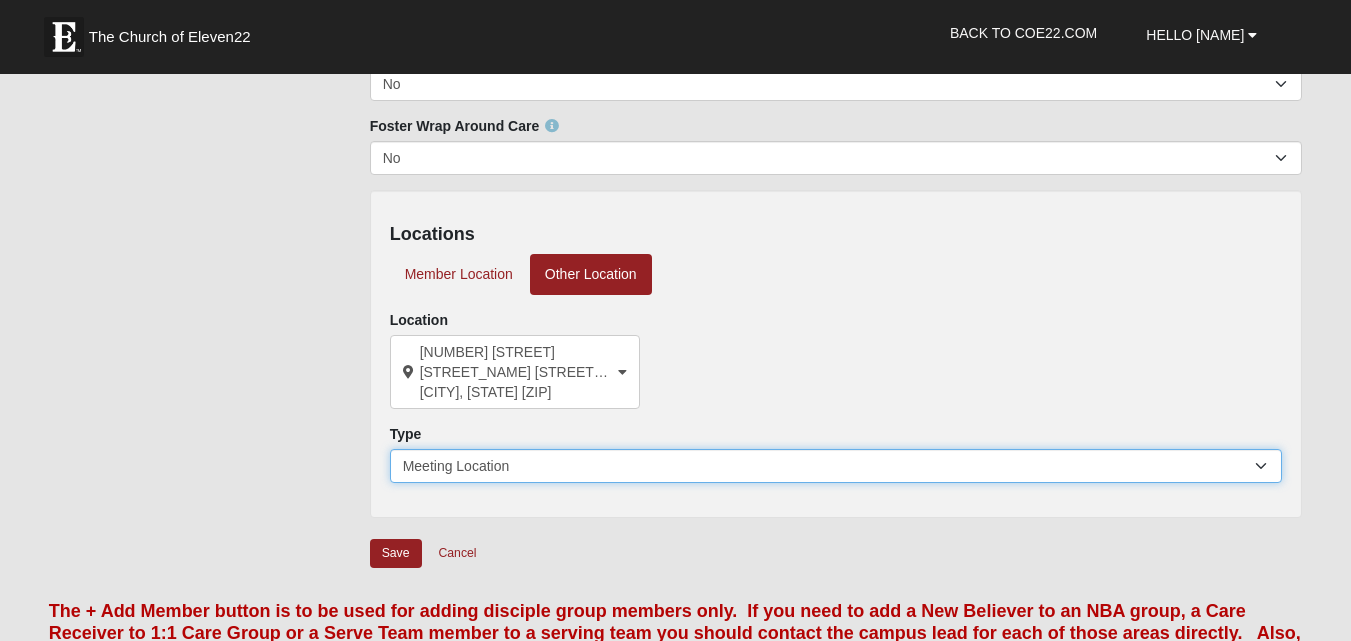 scroll, scrollTop: 549, scrollLeft: 0, axis: vertical 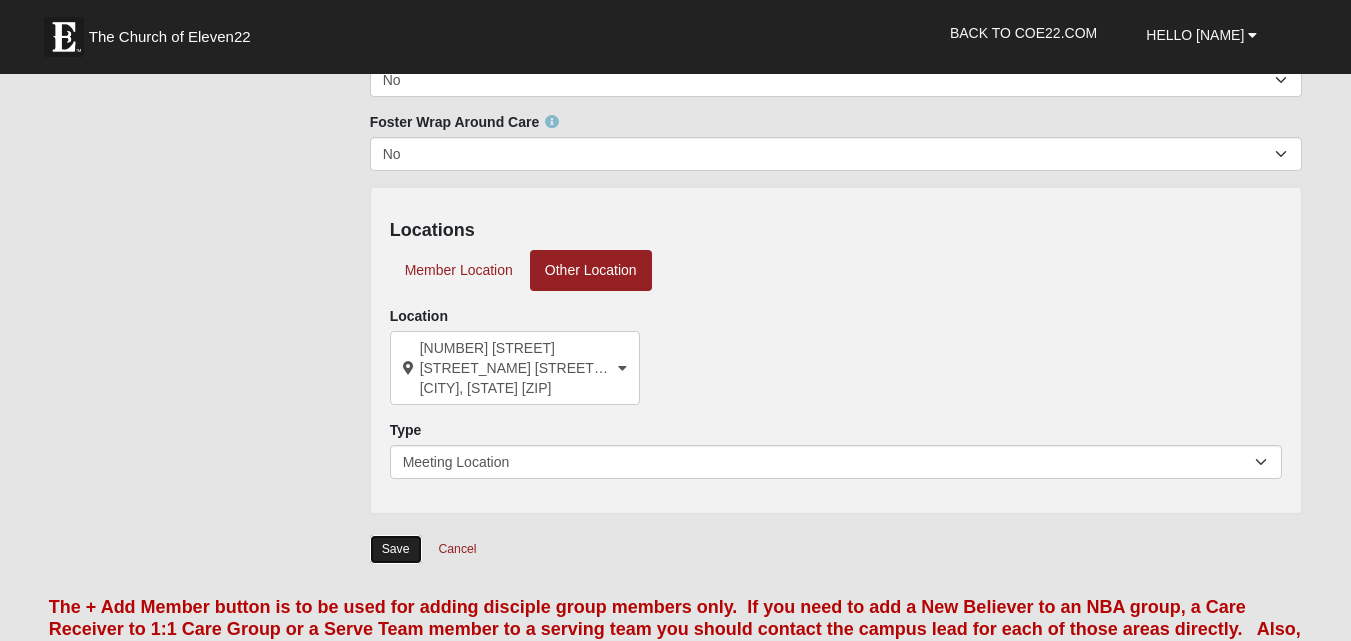 click on "Save" at bounding box center [396, 549] 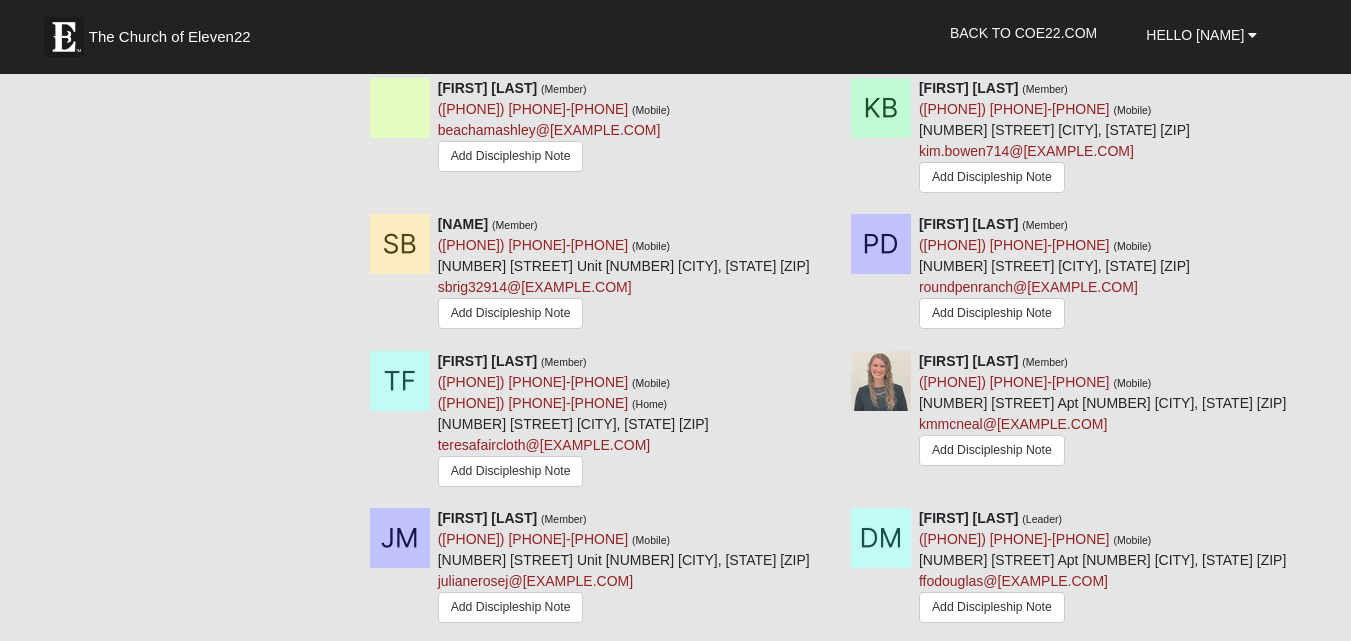 scroll, scrollTop: 1135, scrollLeft: 0, axis: vertical 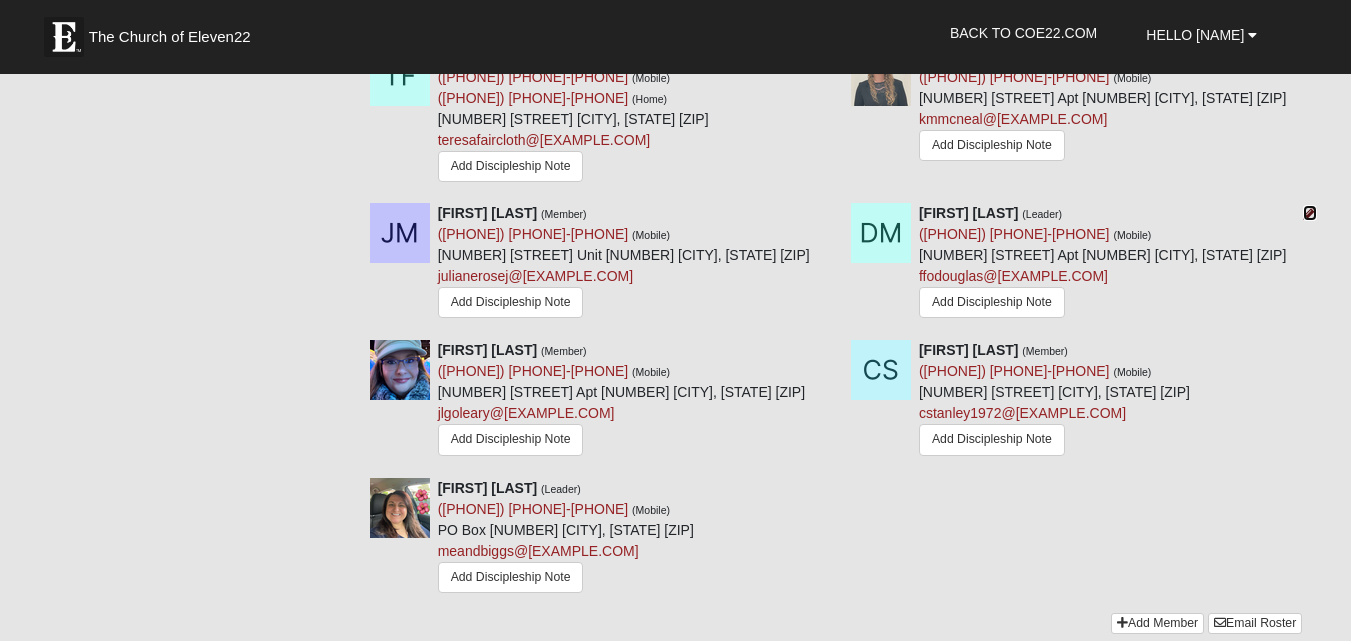 click at bounding box center [1310, 213] 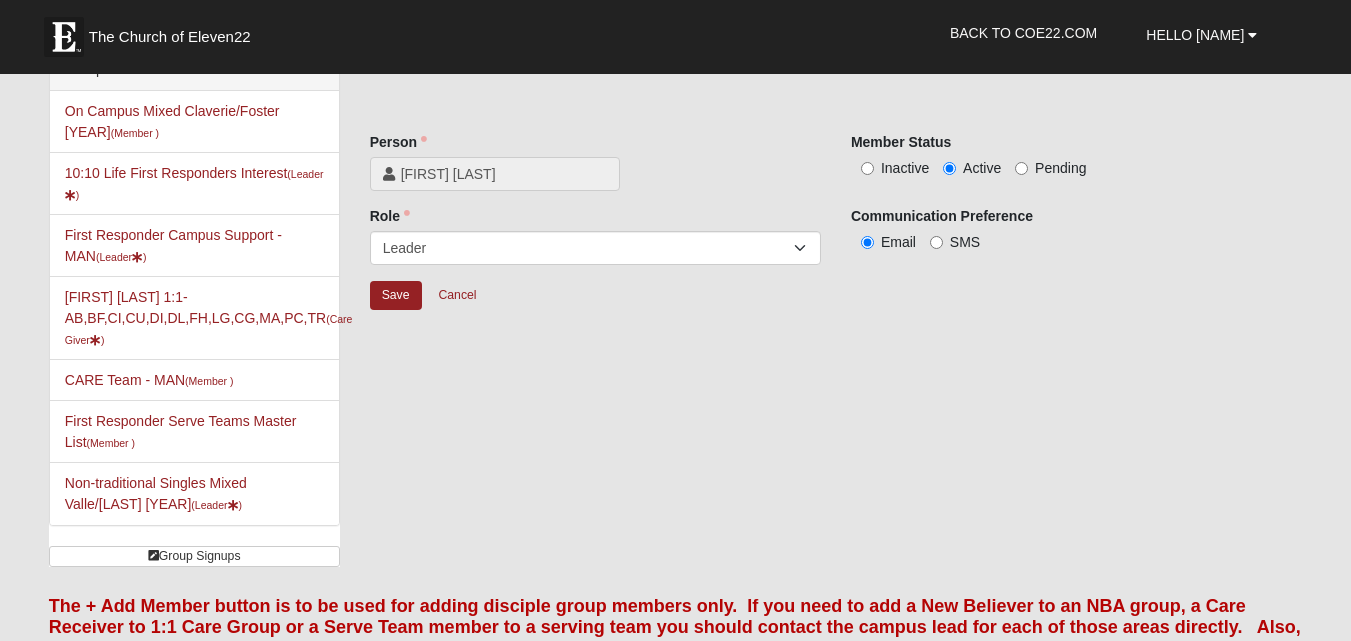 scroll, scrollTop: 0, scrollLeft: 0, axis: both 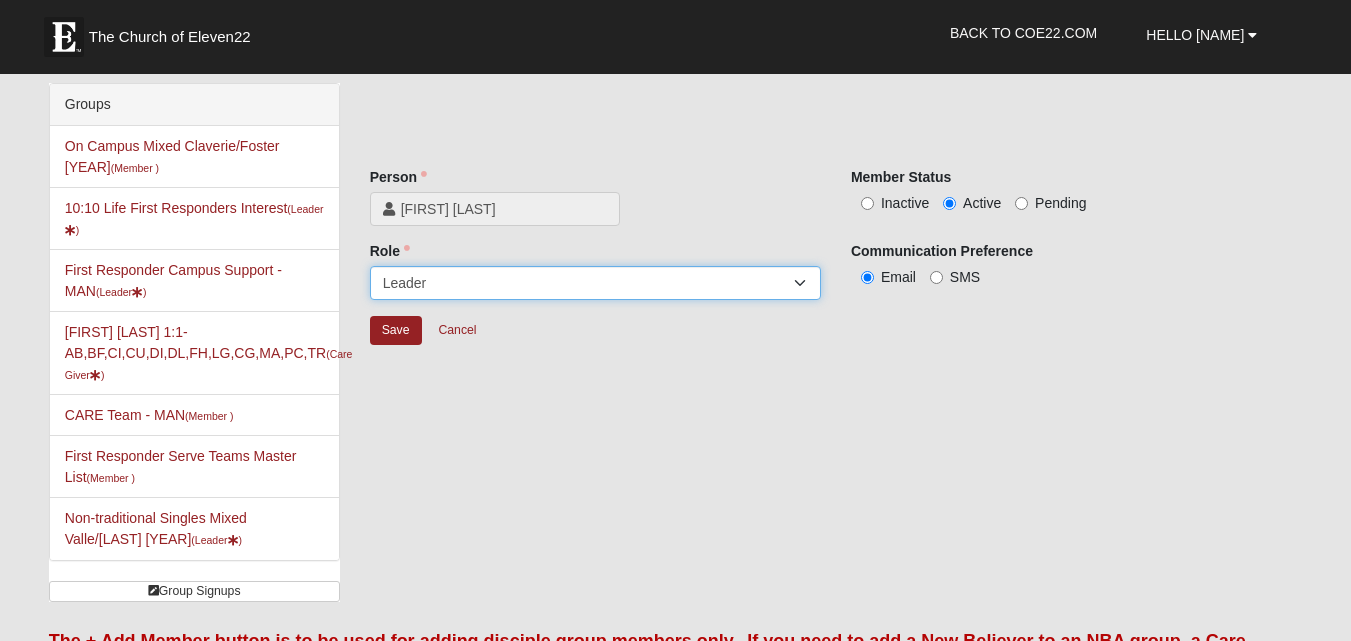 click on "Leader
Coleader
Coach
Member
Campus Lead
Future Leader" at bounding box center [595, 283] 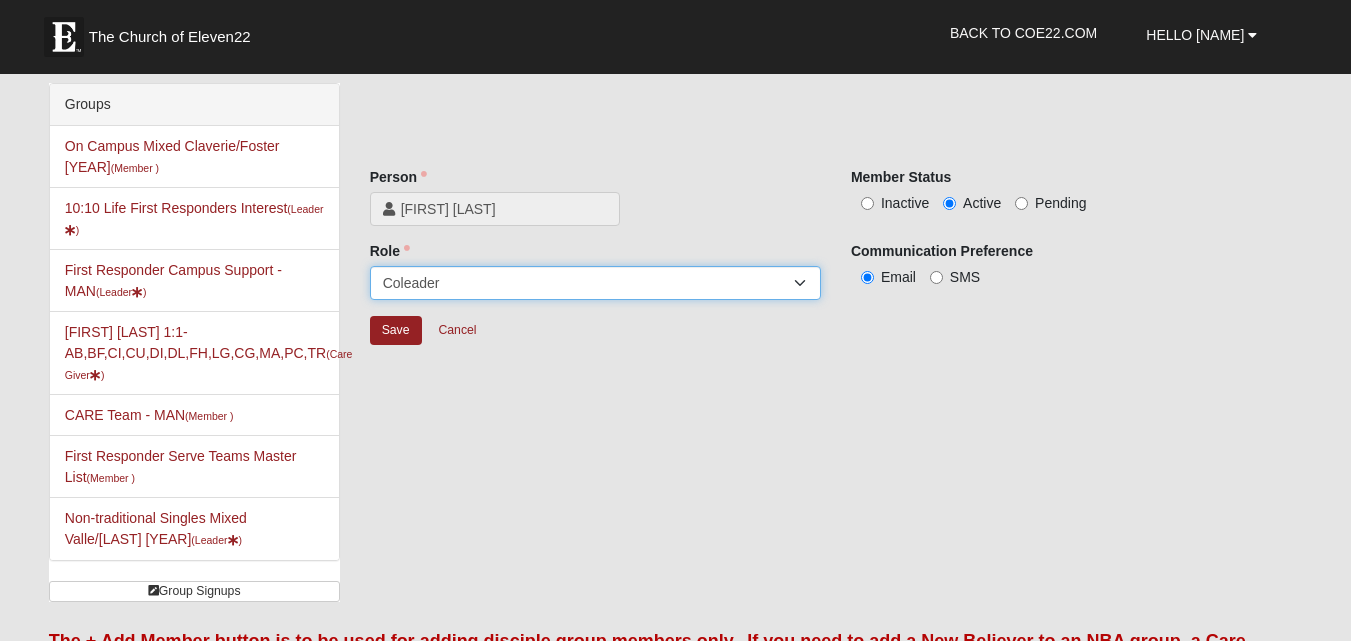 click on "Leader
Coleader
Coach
Member
Campus Lead
Future Leader" at bounding box center [595, 283] 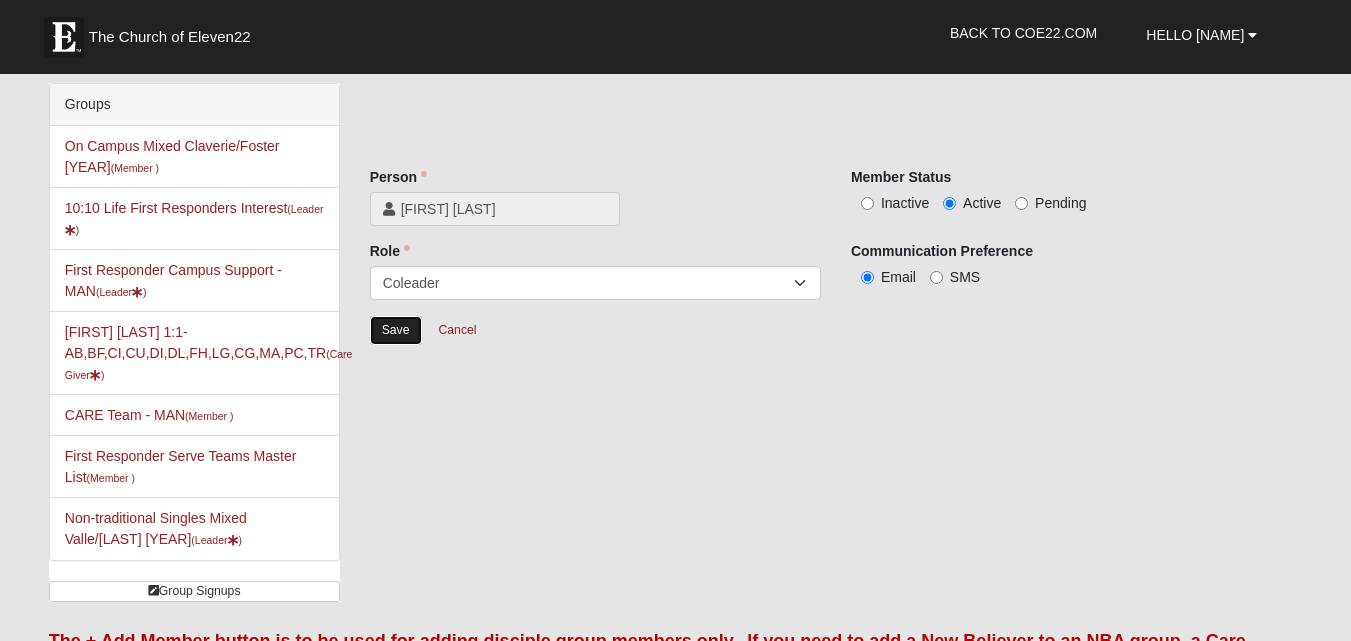 click on "Save" at bounding box center [396, 330] 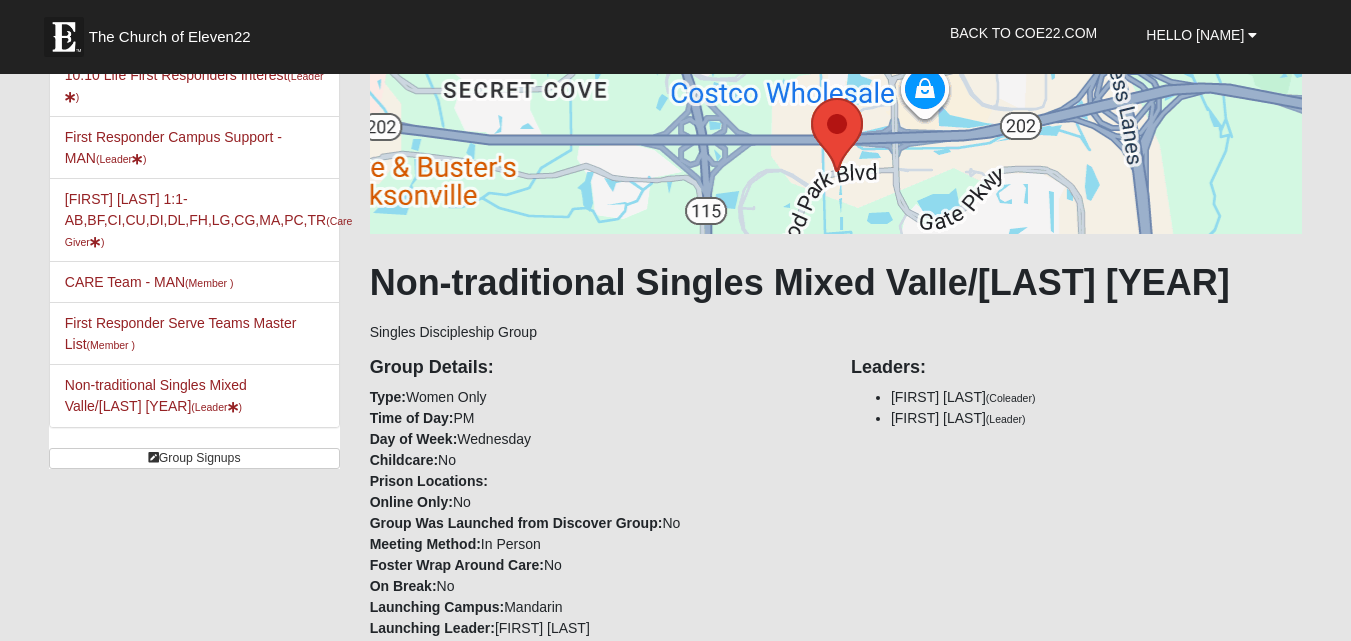 scroll, scrollTop: 226, scrollLeft: 0, axis: vertical 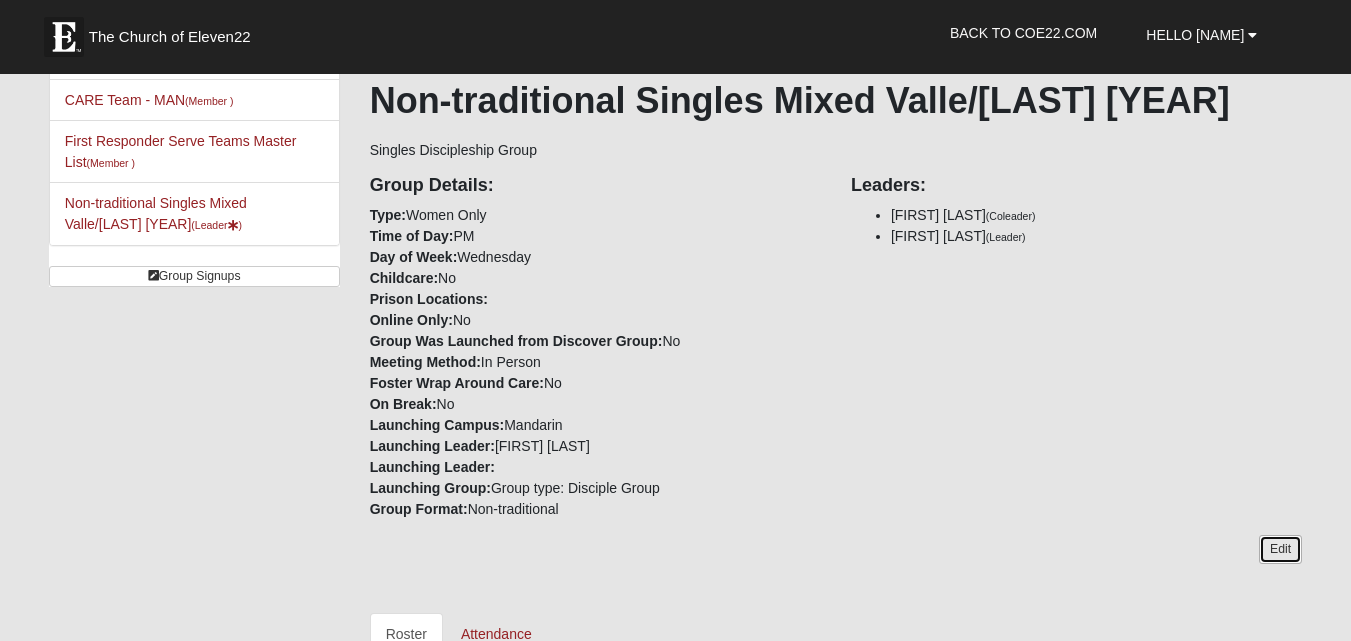 click on "Edit" at bounding box center [1280, 549] 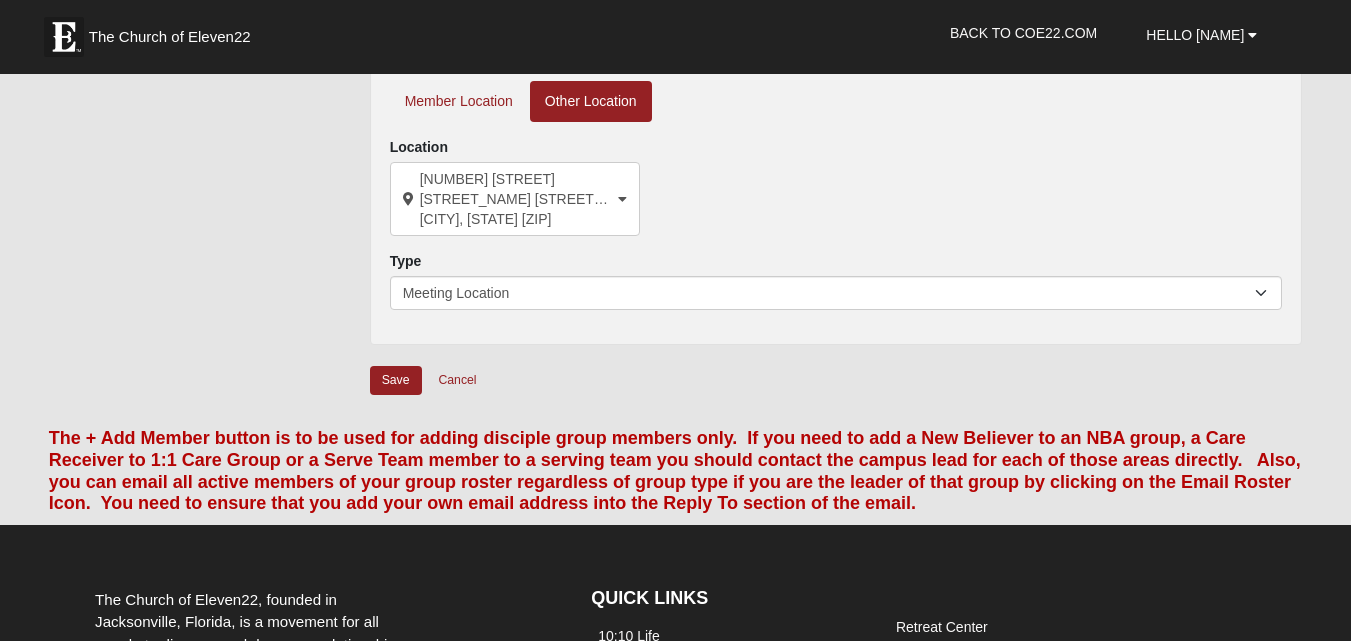 scroll, scrollTop: 762, scrollLeft: 0, axis: vertical 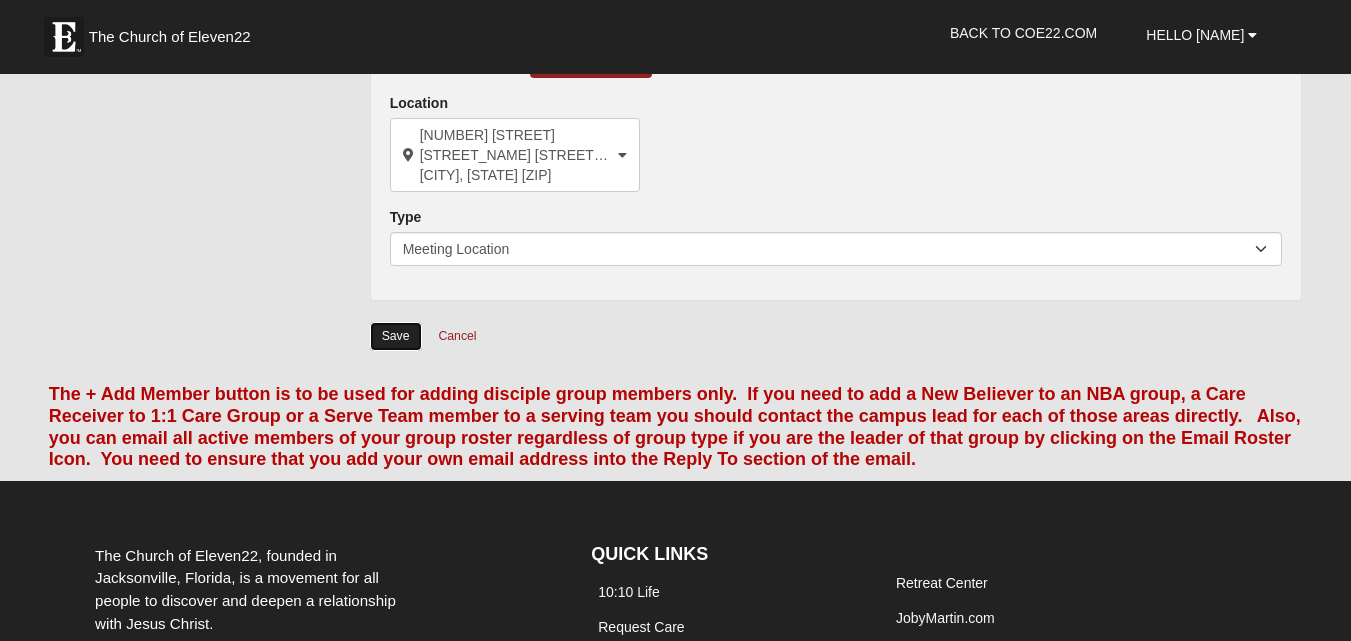 click on "Save" at bounding box center (396, 336) 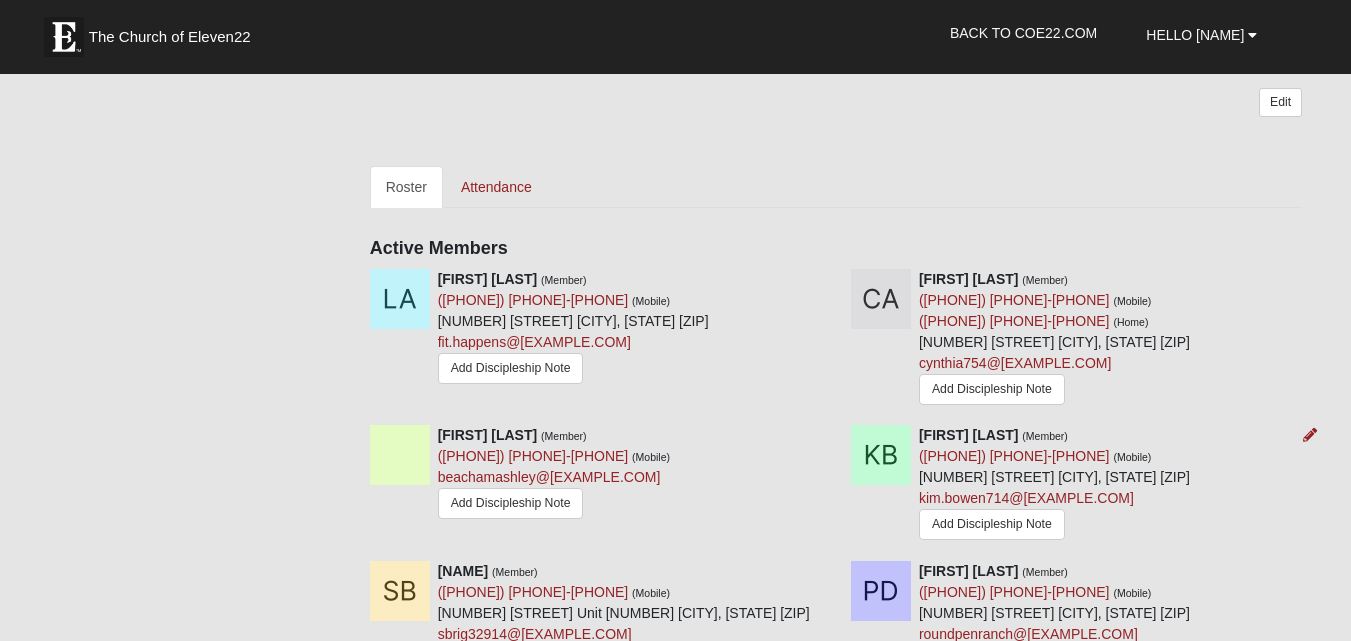 drag, startPoint x: 1198, startPoint y: 590, endPoint x: 1273, endPoint y: 525, distance: 99.24717 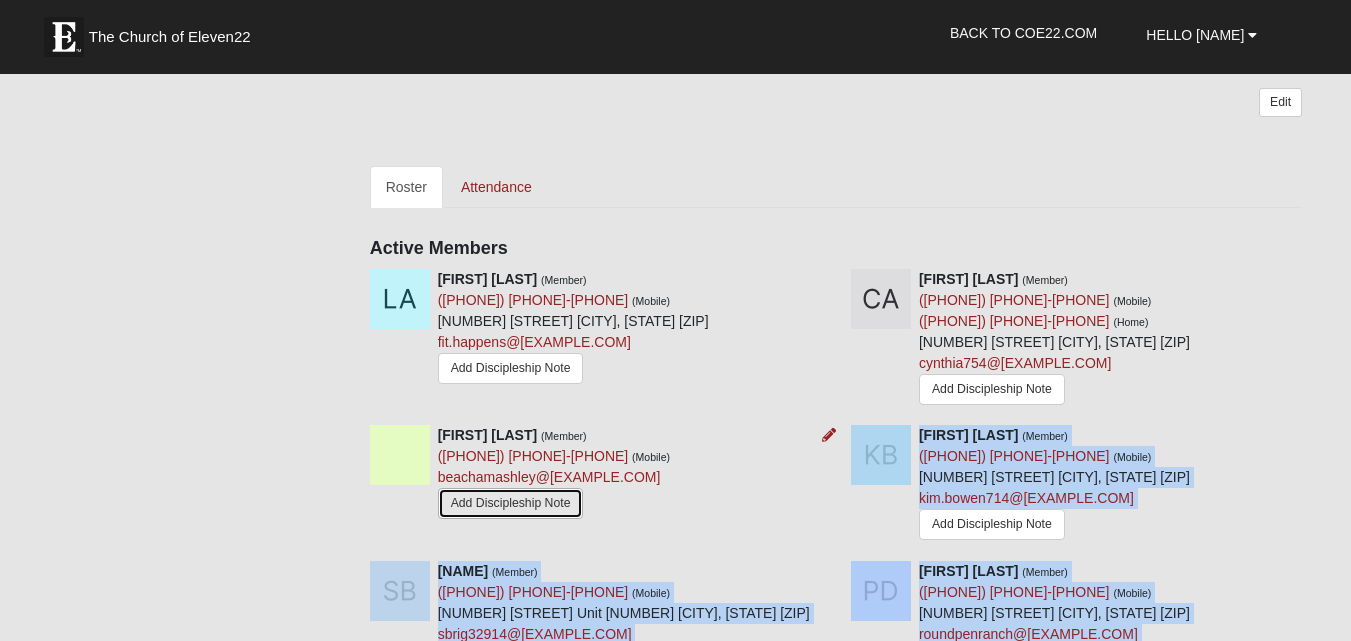 click on "Add Discipleship Note" at bounding box center (511, 503) 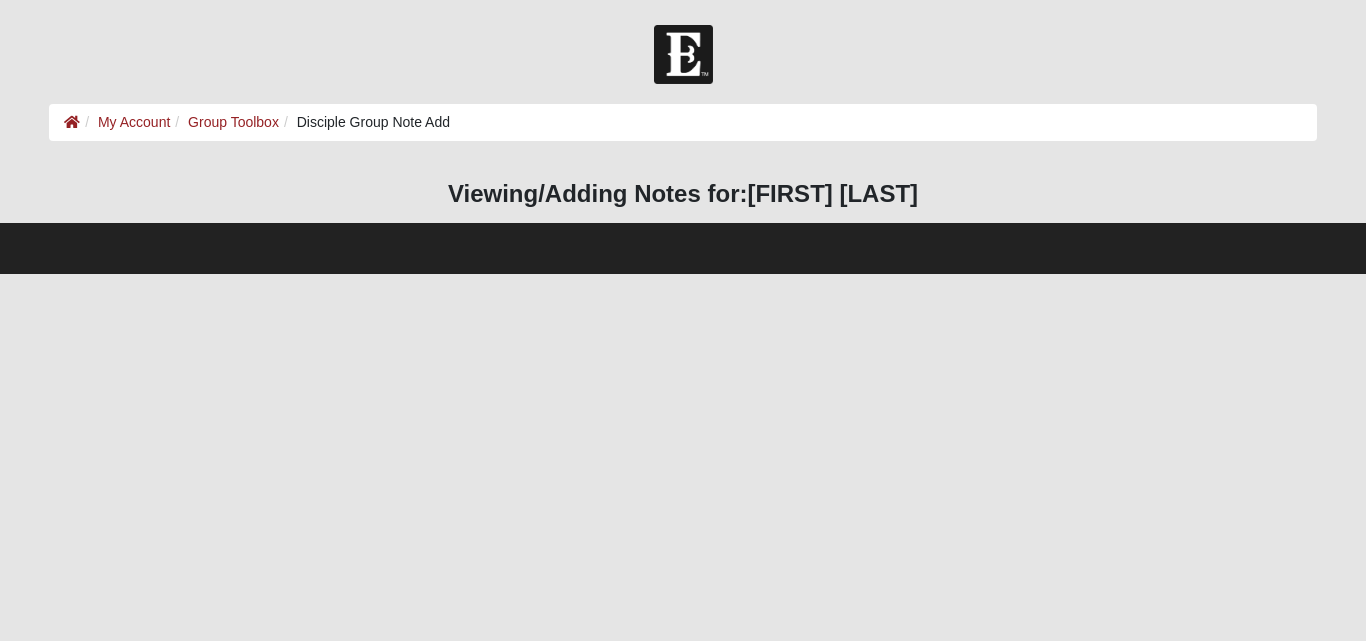 scroll, scrollTop: 0, scrollLeft: 0, axis: both 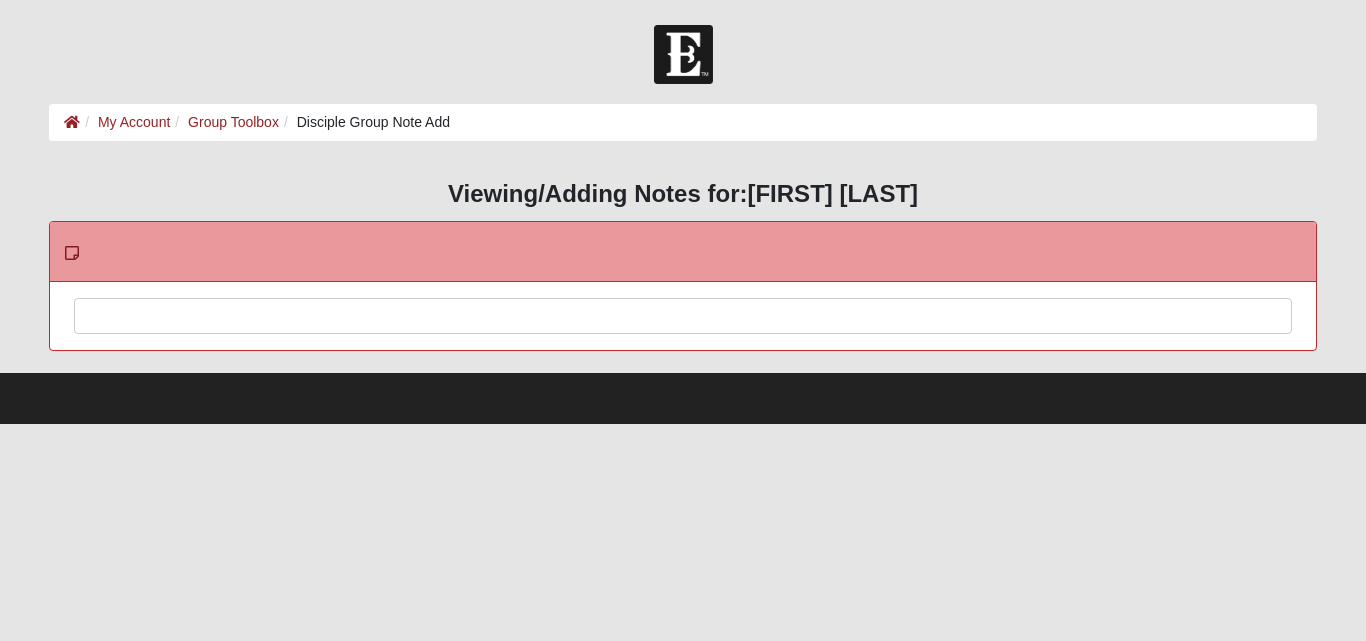 click at bounding box center (683, 343) 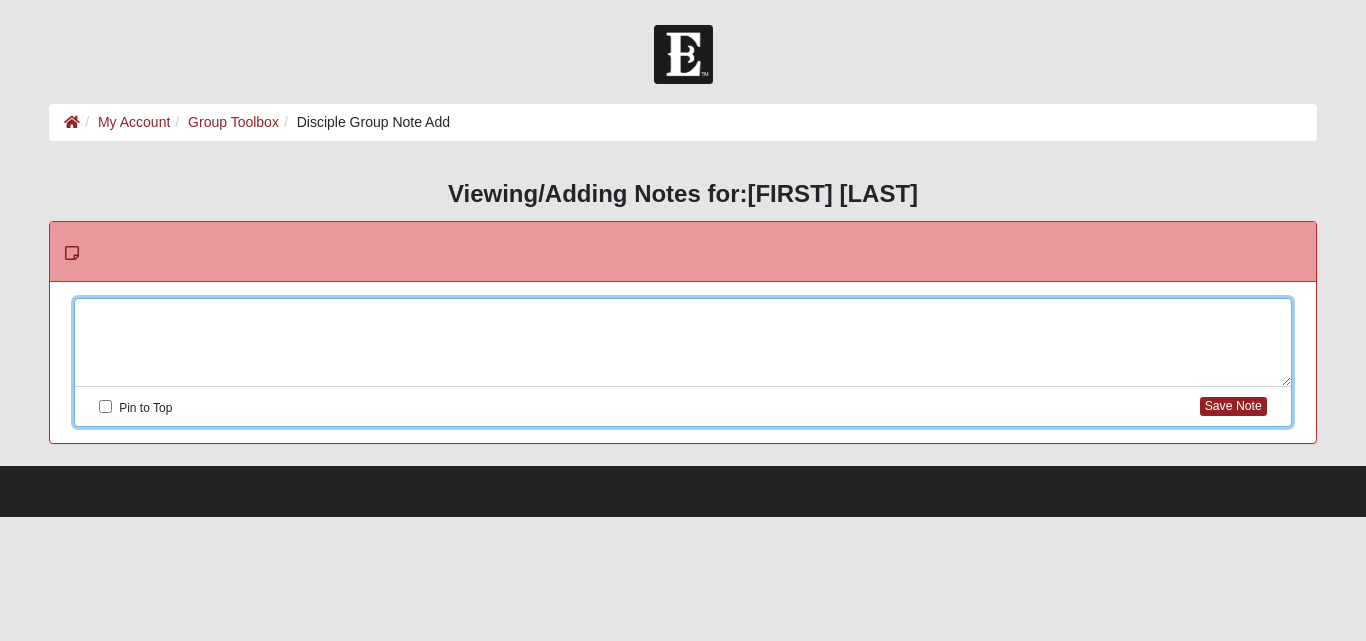 type 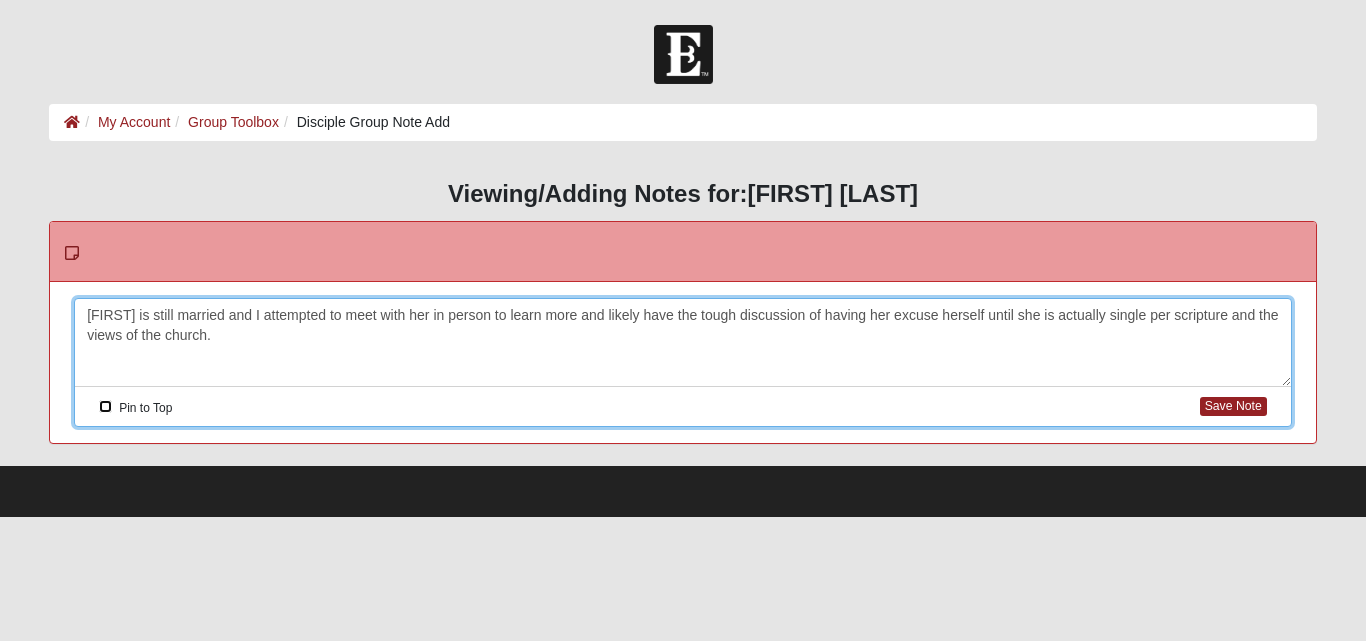 click on "Pin to Top" at bounding box center (105, 406) 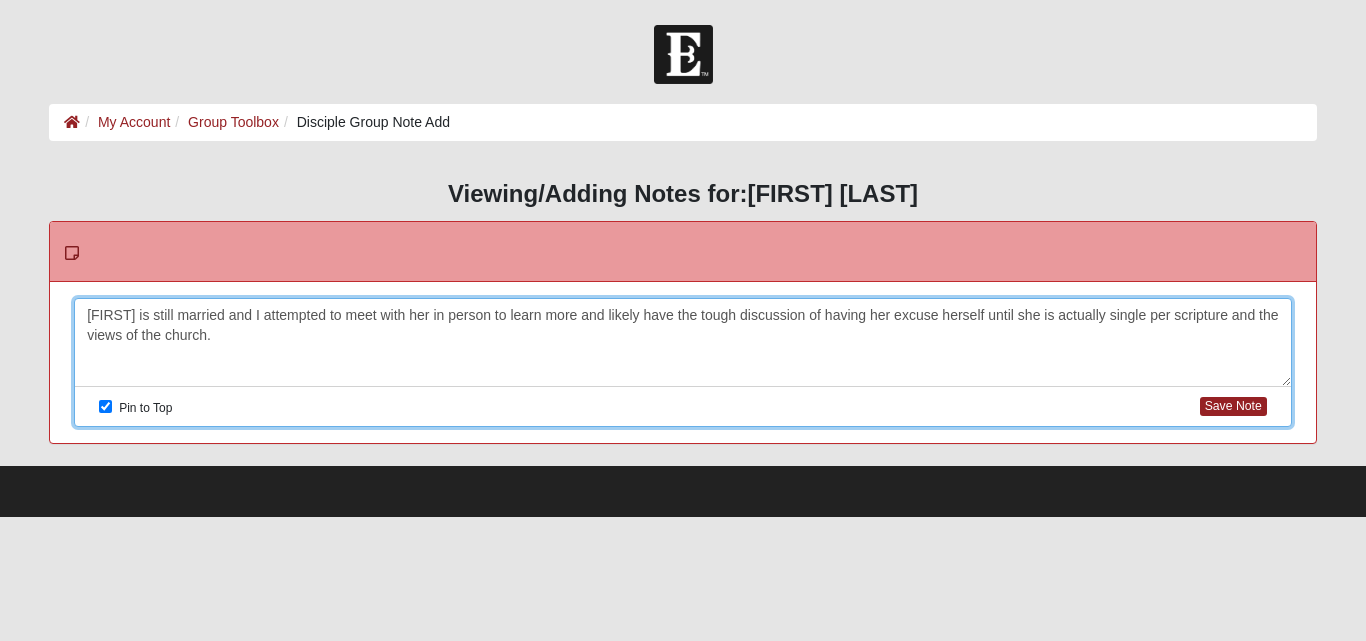 click on "Ashley is still married and I attempted to meet with her in person to learn more and likely have the tough discussion of having her excuse herself until she is actually single per scripture and the views of the church." at bounding box center (683, 343) 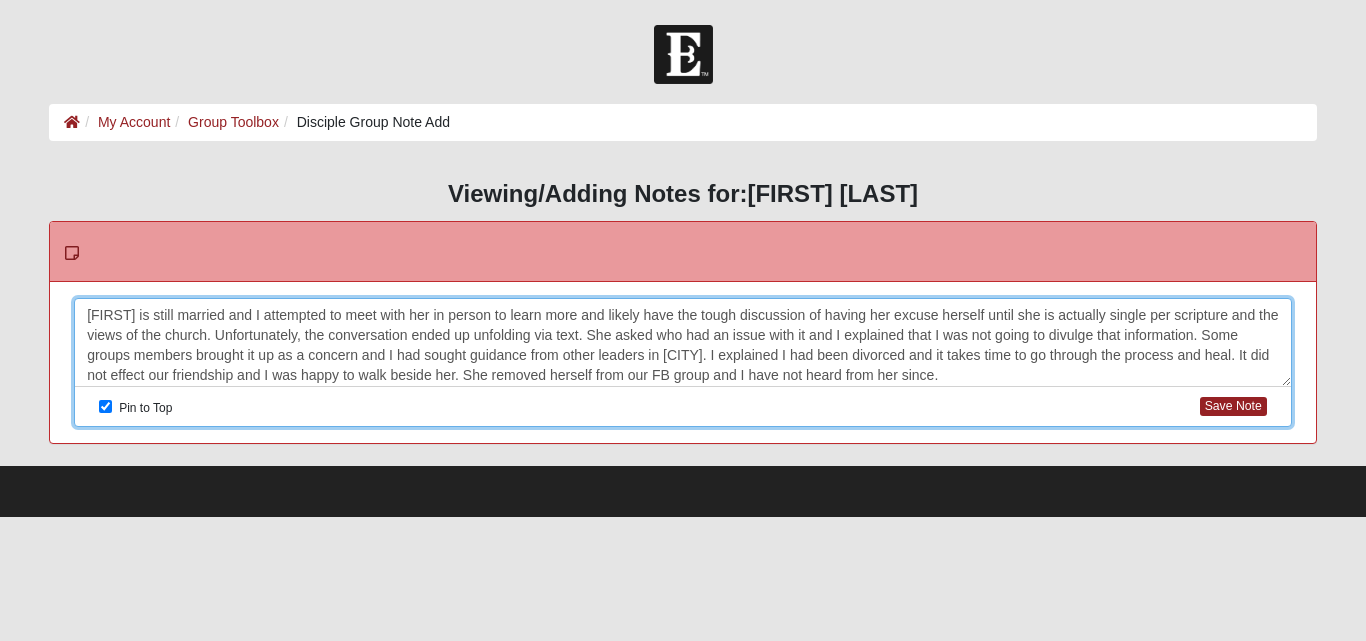 click on "Ashley is still married and I attempted to meet with her in person to learn more and likely have the tough discussion of having her excuse herself until she is actually single per scripture and the views of the church. Unfortunately, the conversation ended up unfolding via text. She asked who had an issue with it and I explained that I was not going to divulge that information. Some groups members brought it up as a concern and I had sought guidance from other leaders in Mandarin. I explained I had been divorced and it takes time to go through the process and heal. It did not effect our friendship and I was happy to walk beside her. She removed herself from our FB group and I have not heard from her since." at bounding box center (683, 343) 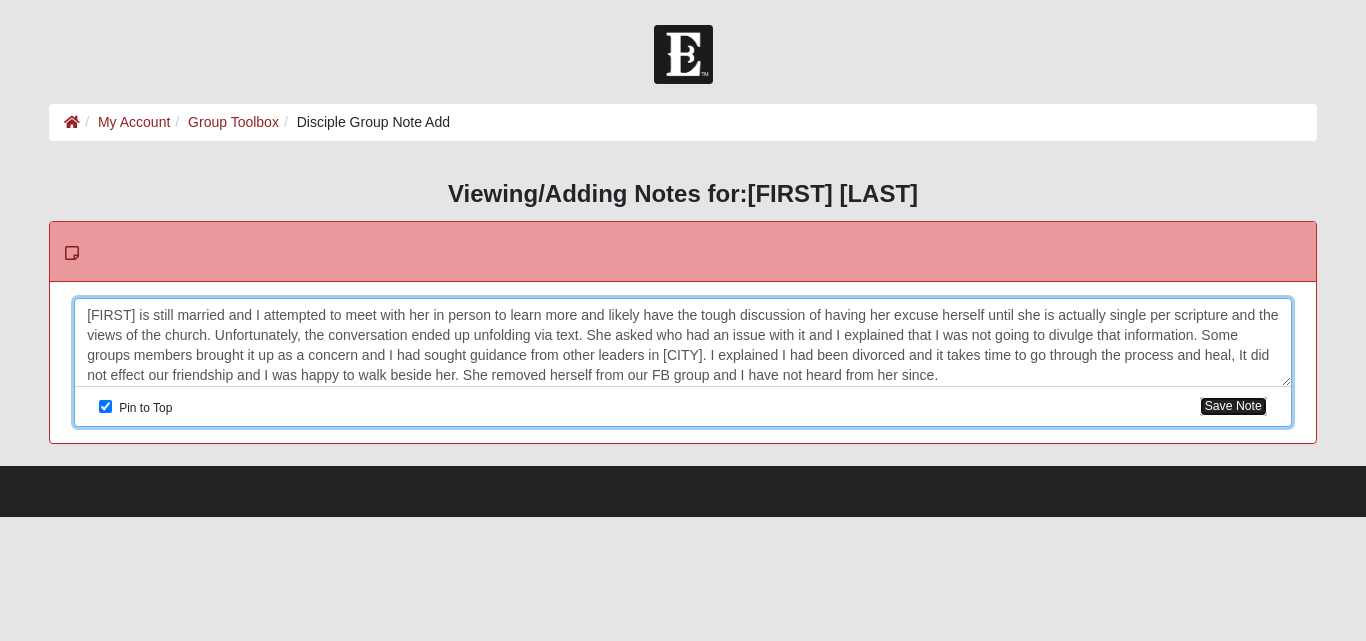 click on "Save Note" at bounding box center [1233, 406] 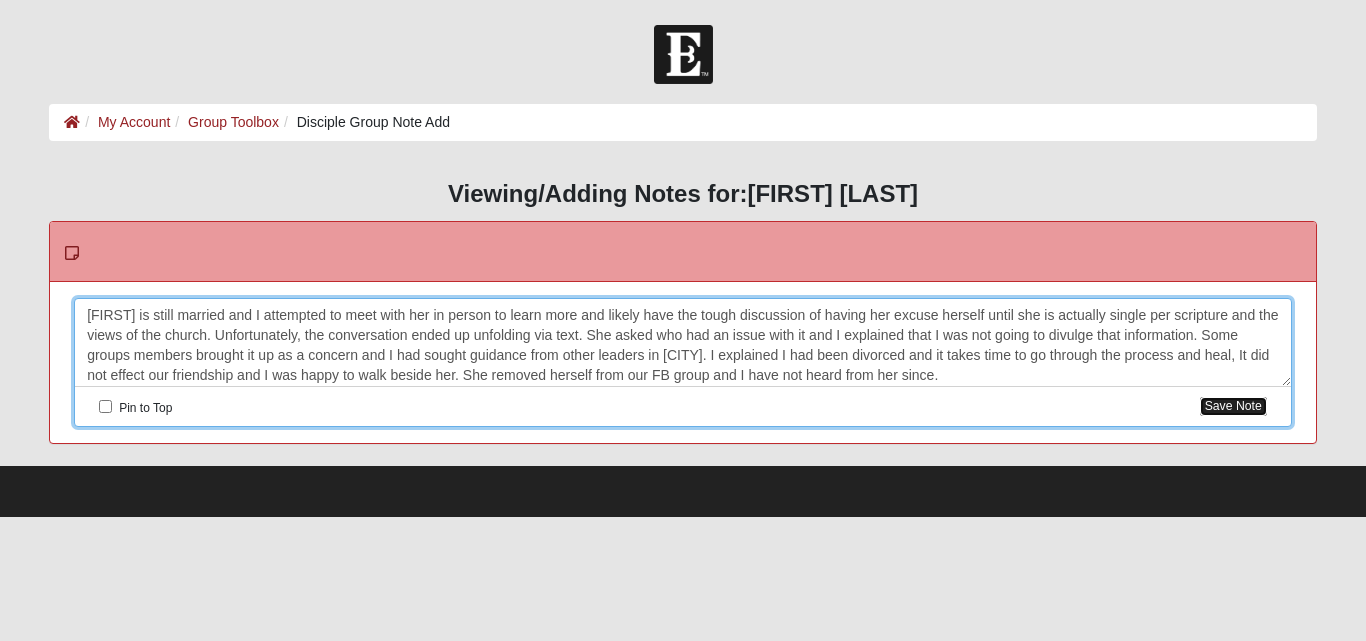checkbox on "false" 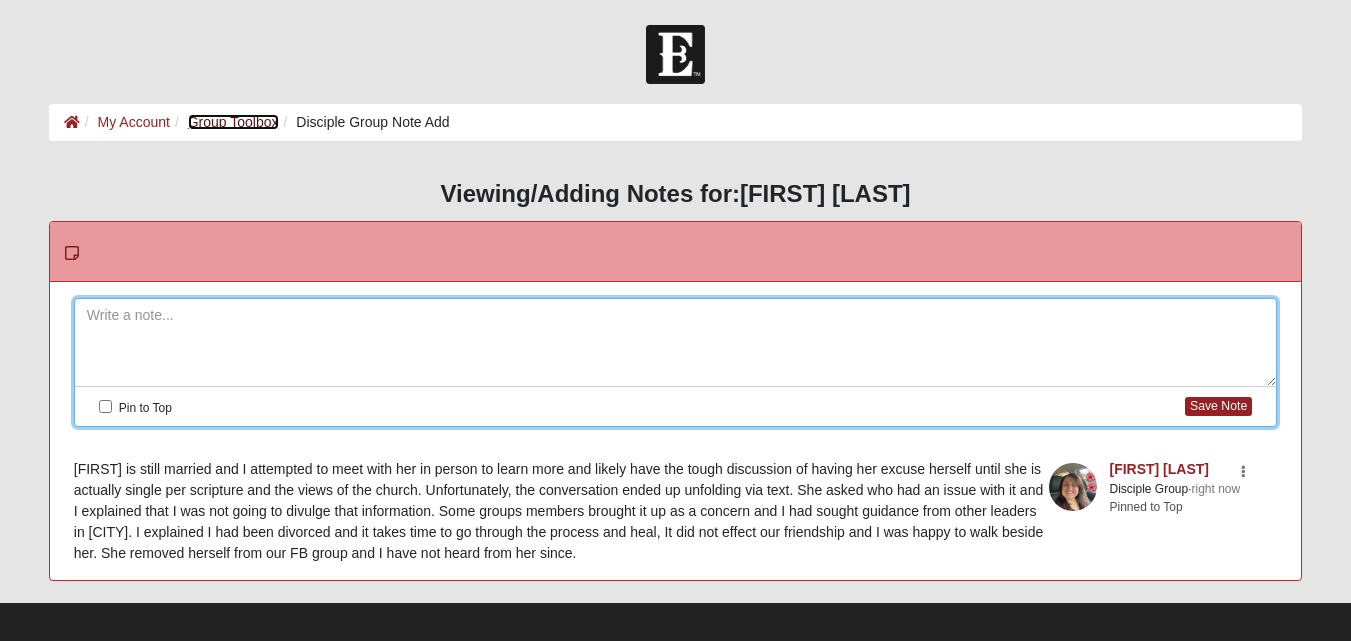 click on "Group Toolbox" at bounding box center (233, 122) 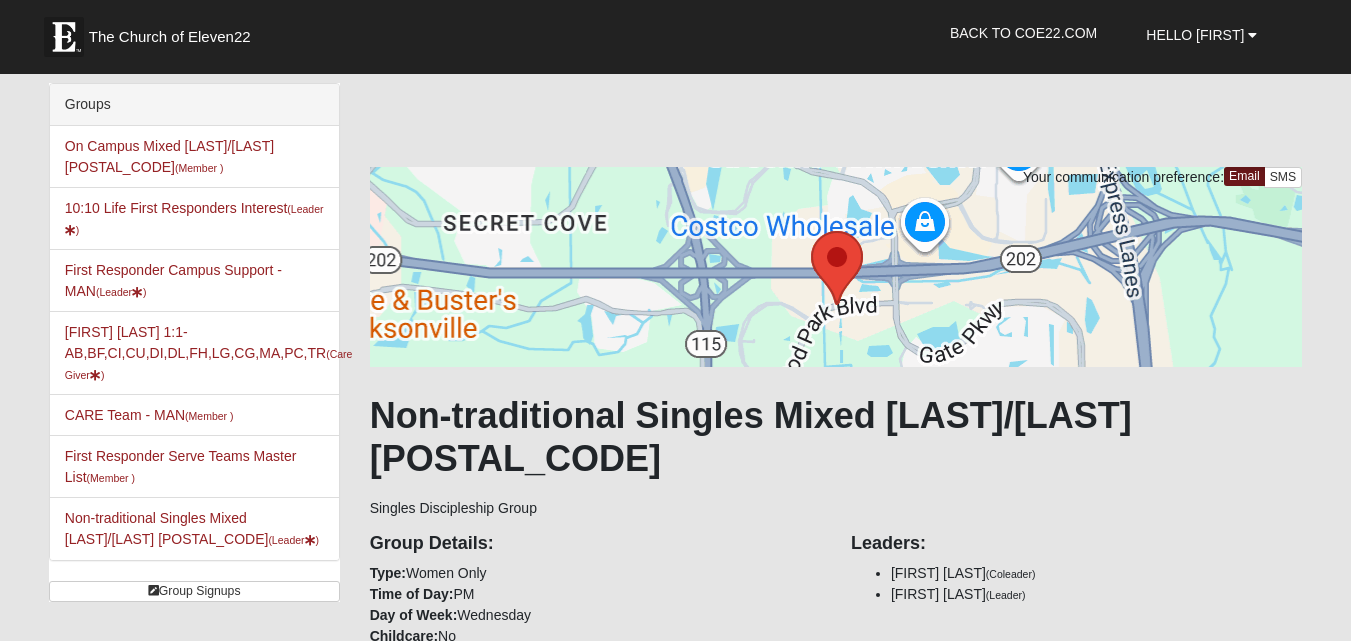 scroll, scrollTop: 0, scrollLeft: 0, axis: both 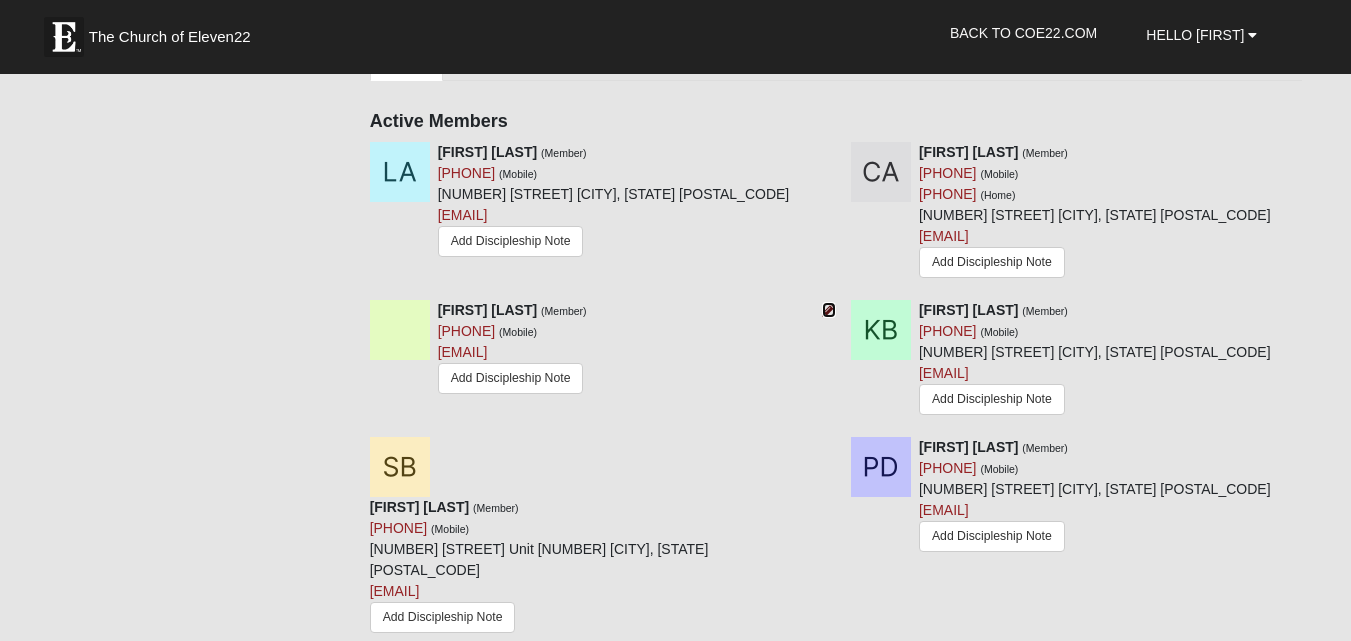click at bounding box center (829, 310) 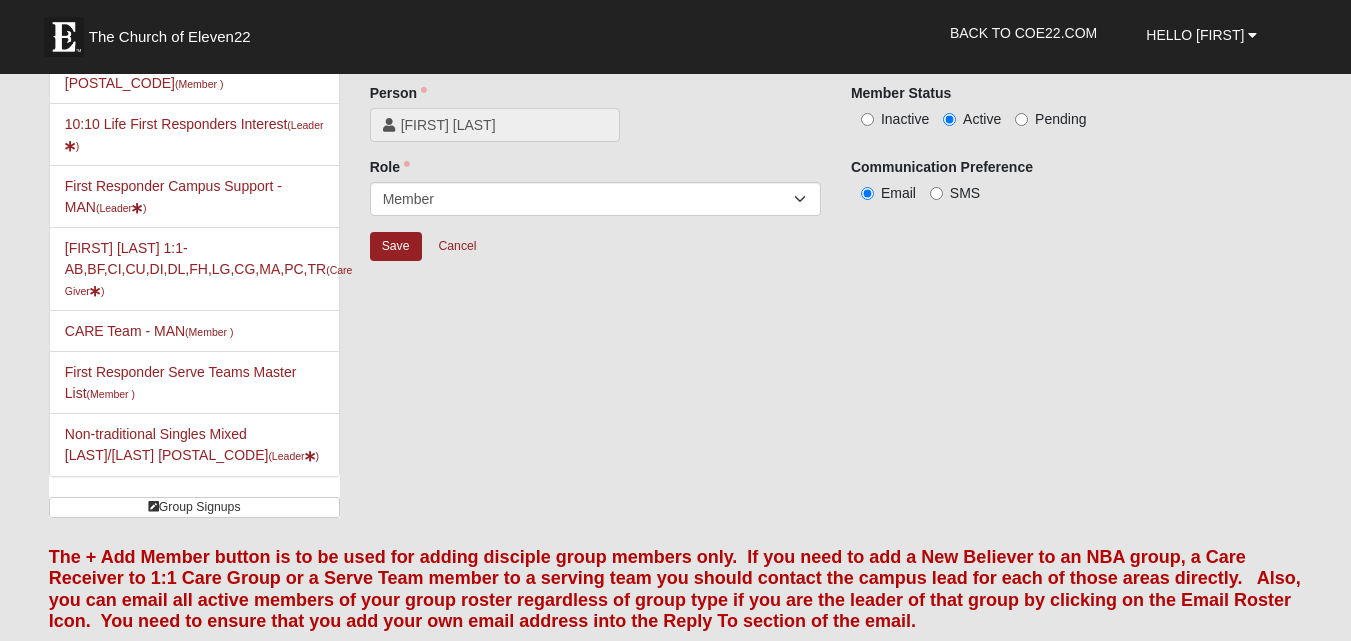 scroll, scrollTop: 0, scrollLeft: 0, axis: both 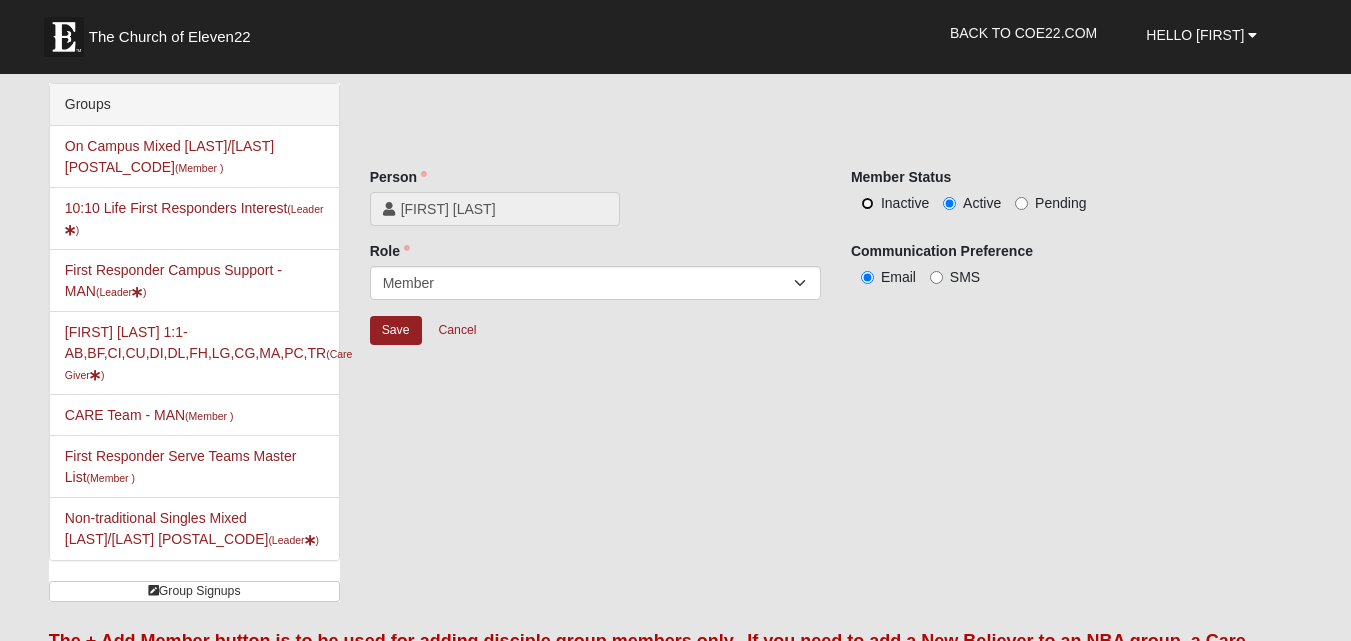 click on "Inactive" at bounding box center (867, 203) 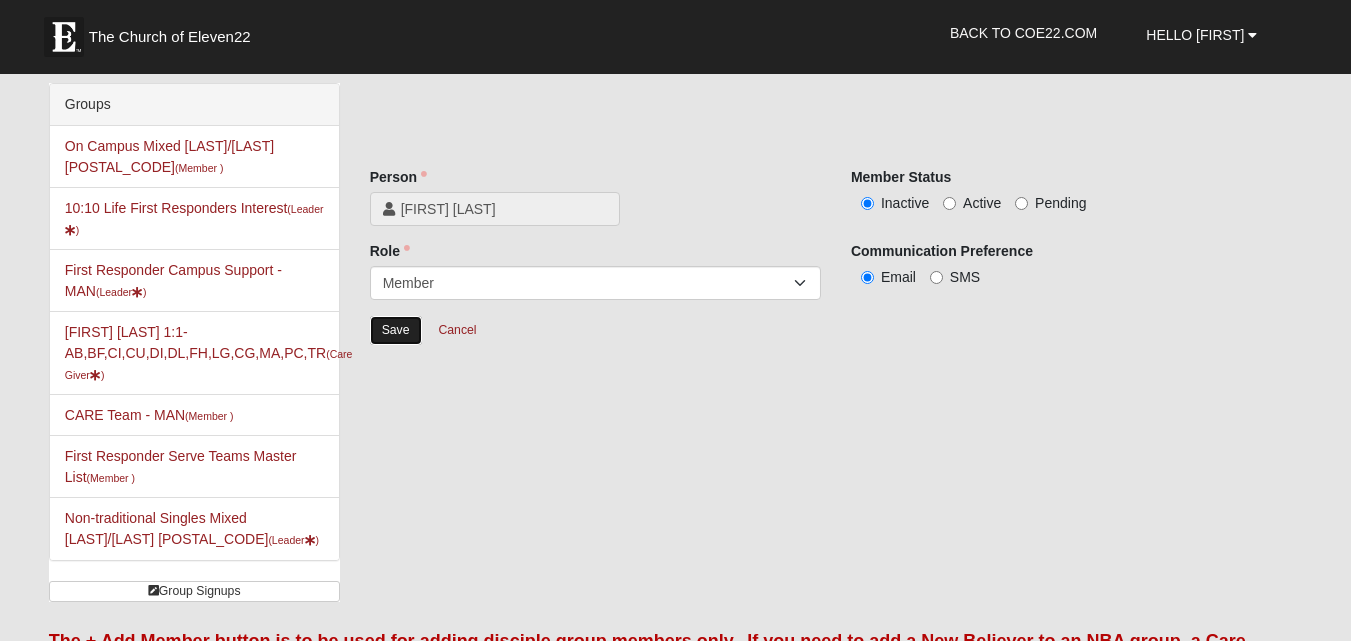 click on "Save" at bounding box center (396, 330) 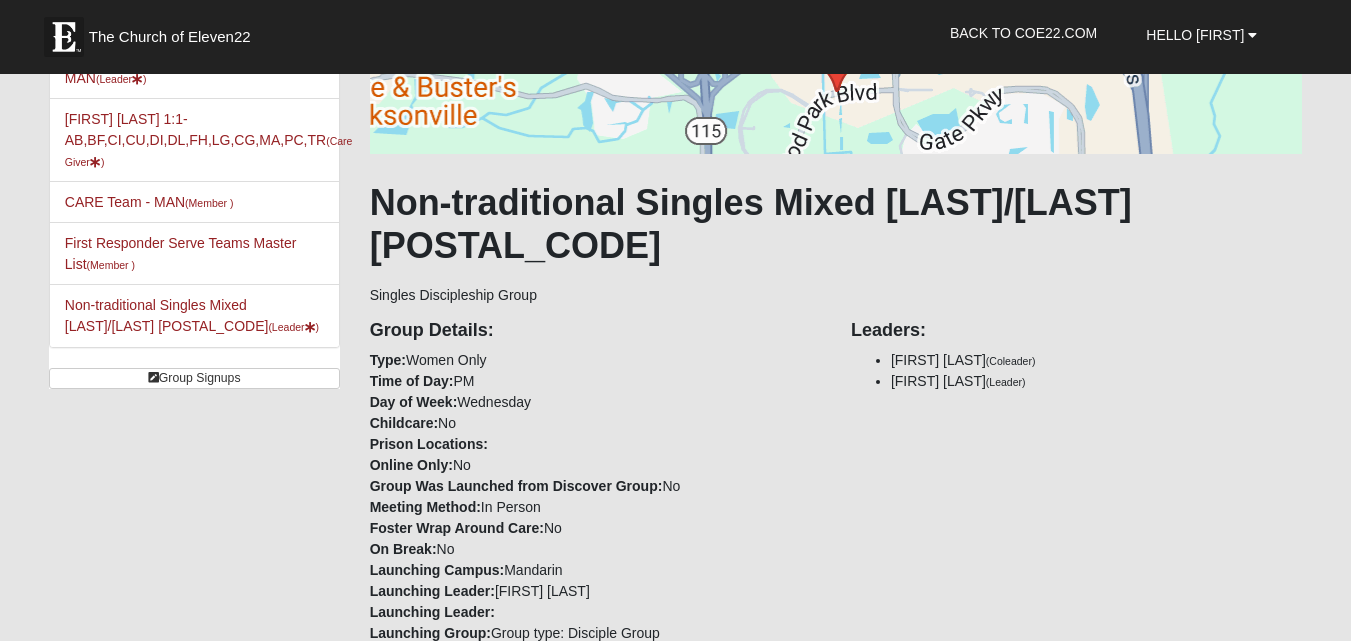 scroll, scrollTop: 240, scrollLeft: 0, axis: vertical 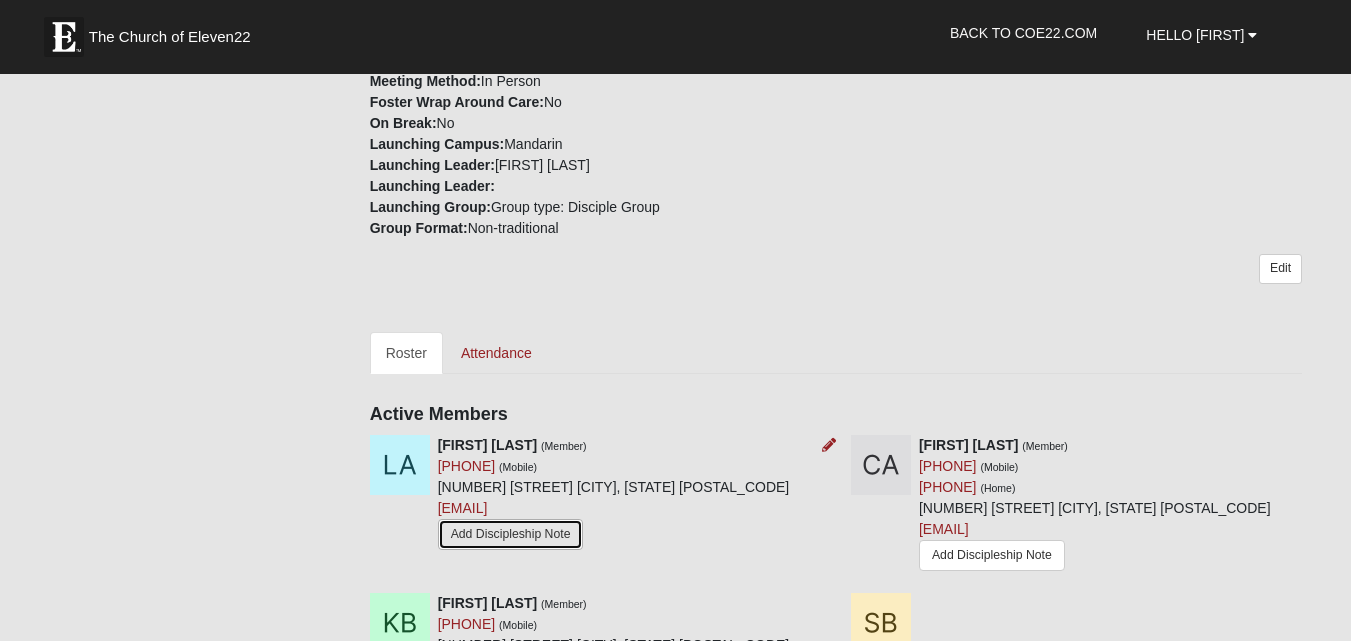 click on "Add Discipleship Note" at bounding box center (511, 534) 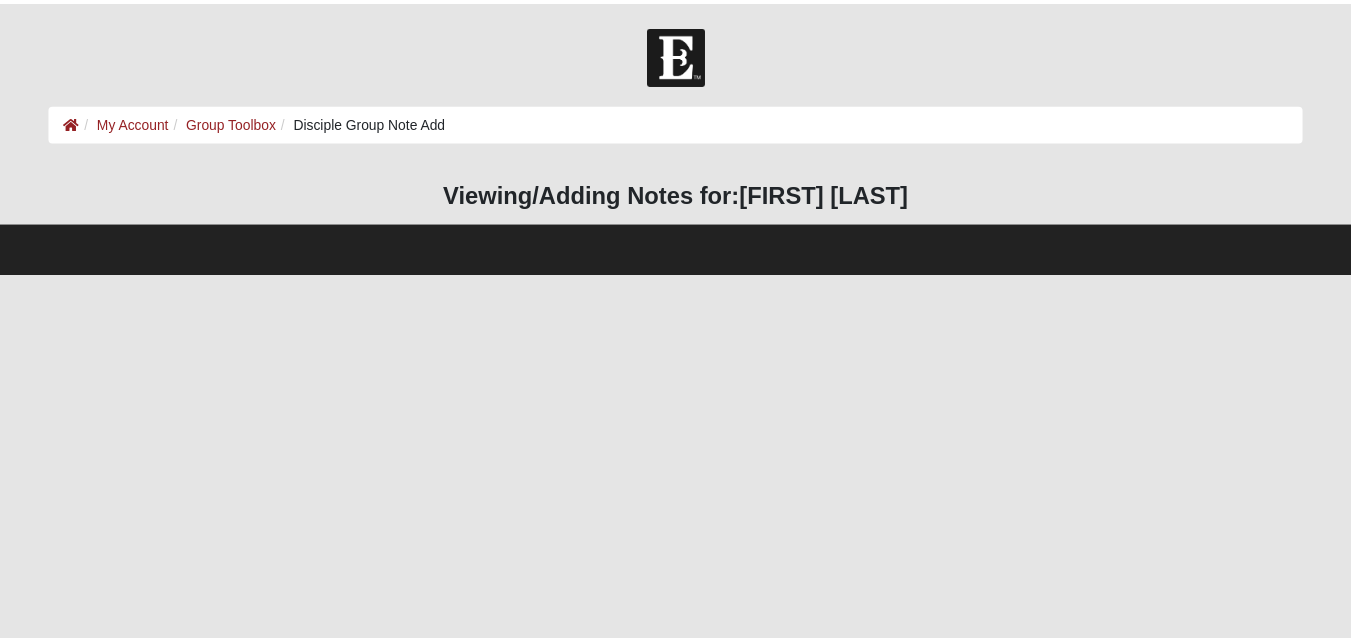 scroll, scrollTop: 0, scrollLeft: 0, axis: both 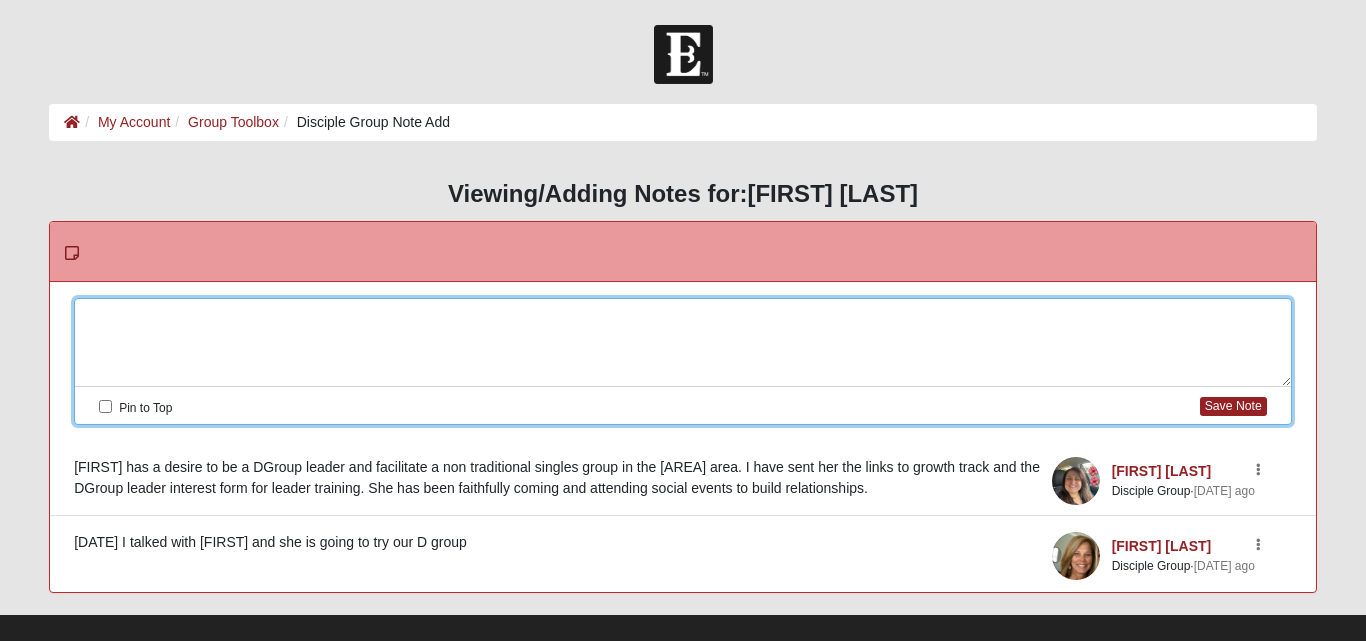 click at bounding box center (683, 343) 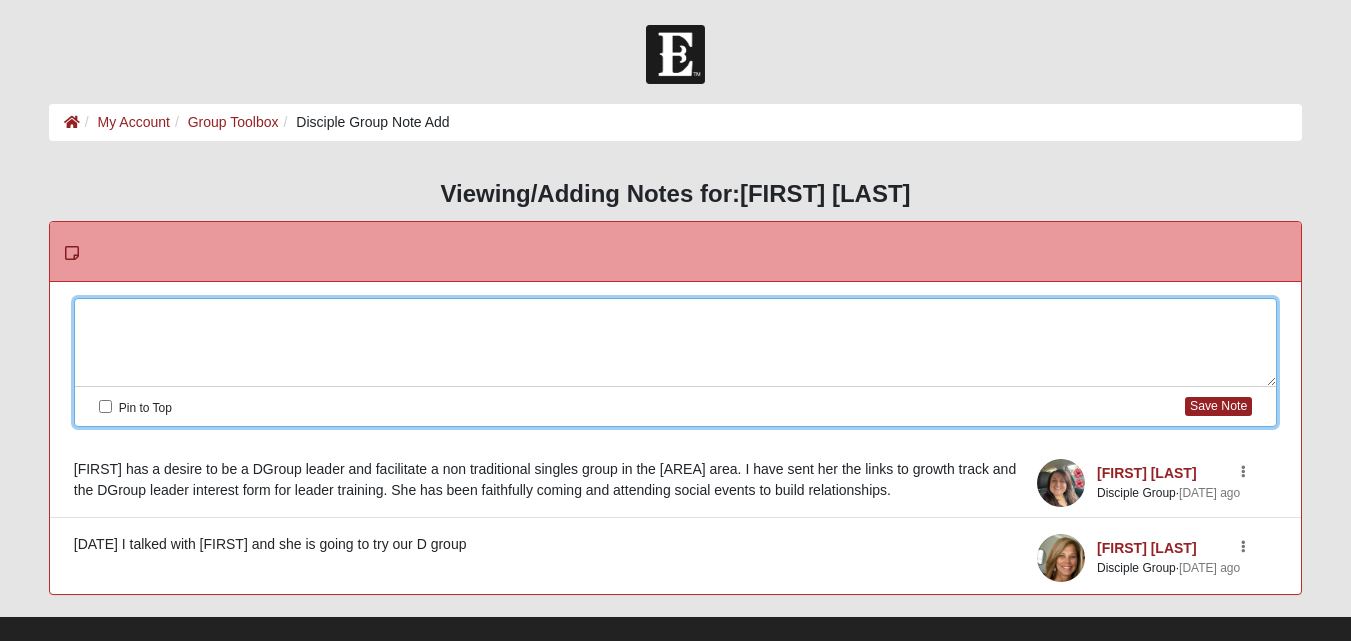 type 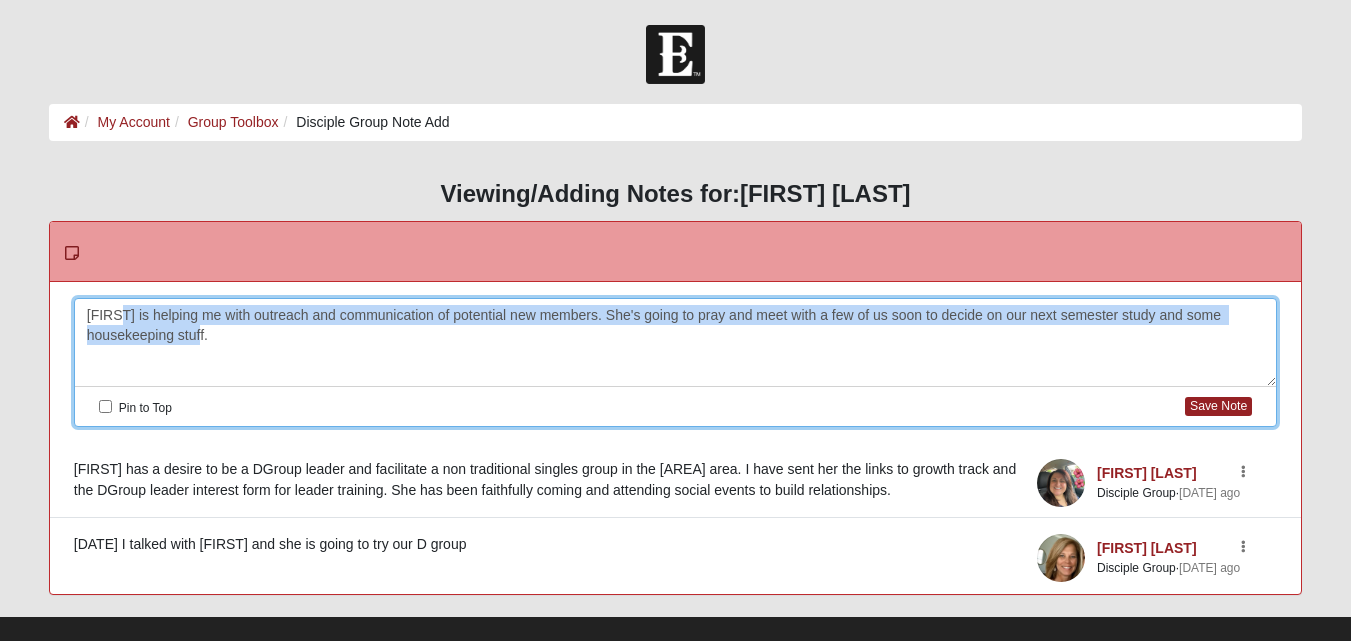drag, startPoint x: 115, startPoint y: 314, endPoint x: 371, endPoint y: 327, distance: 256.32986 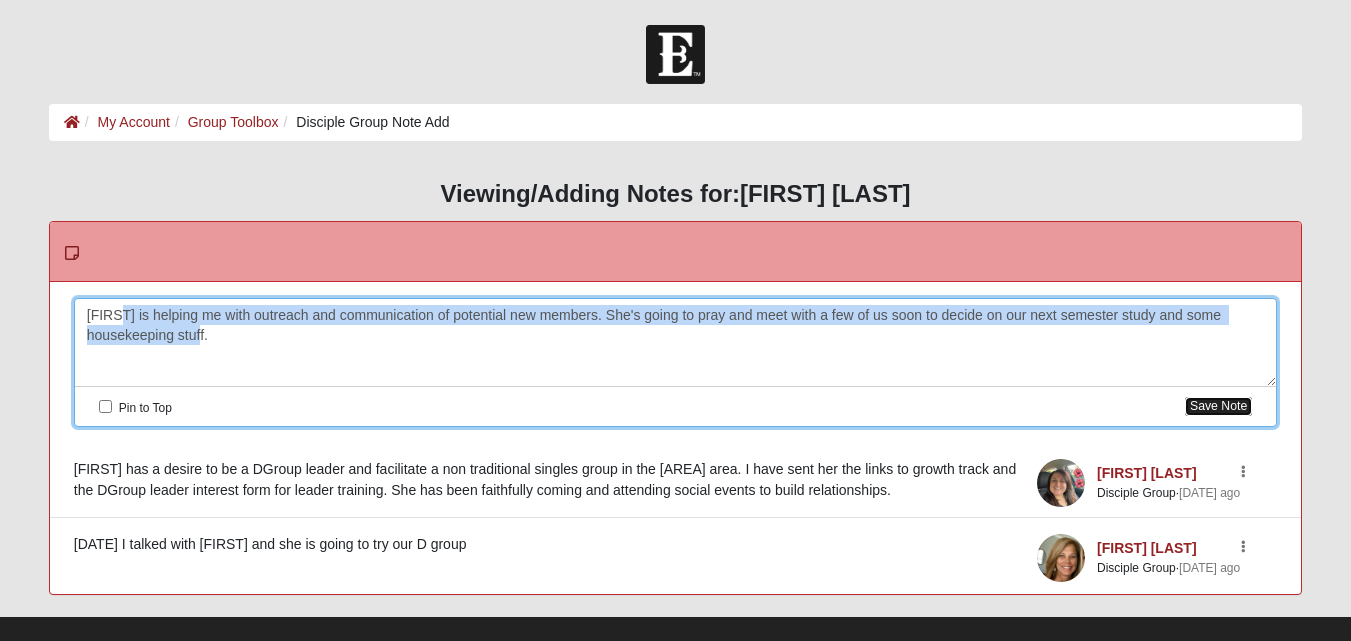 click on "Save Note" at bounding box center [1218, 406] 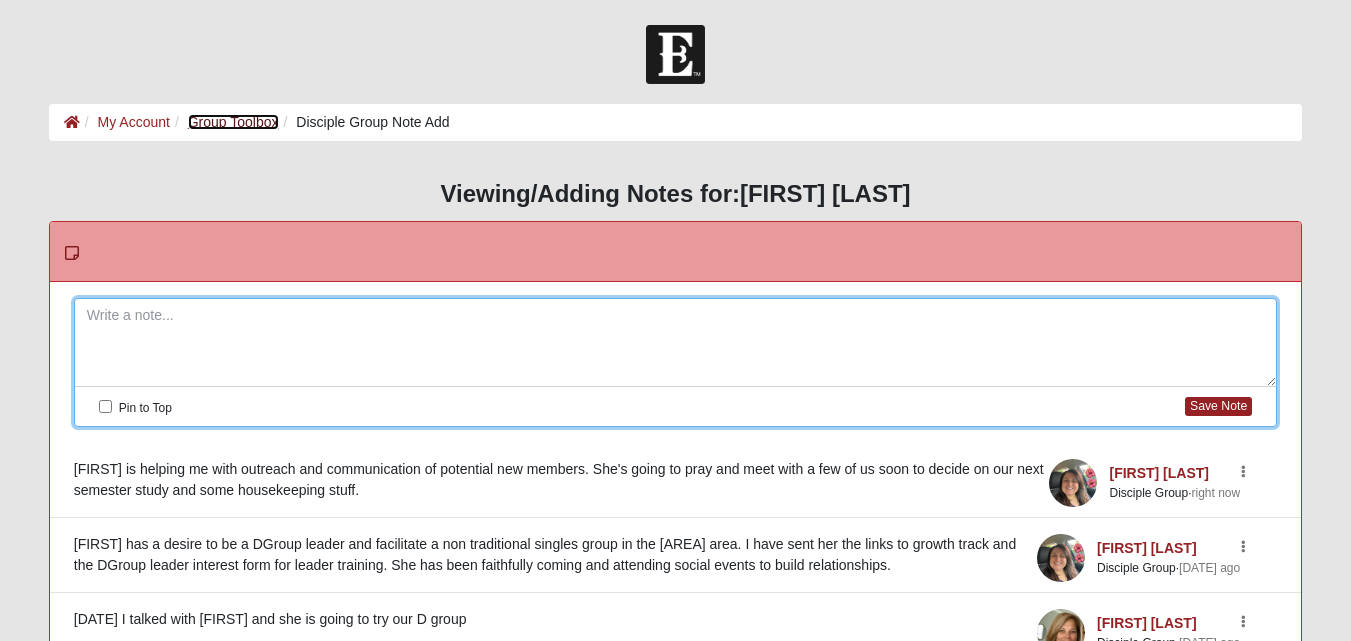 click on "Group Toolbox" at bounding box center (233, 122) 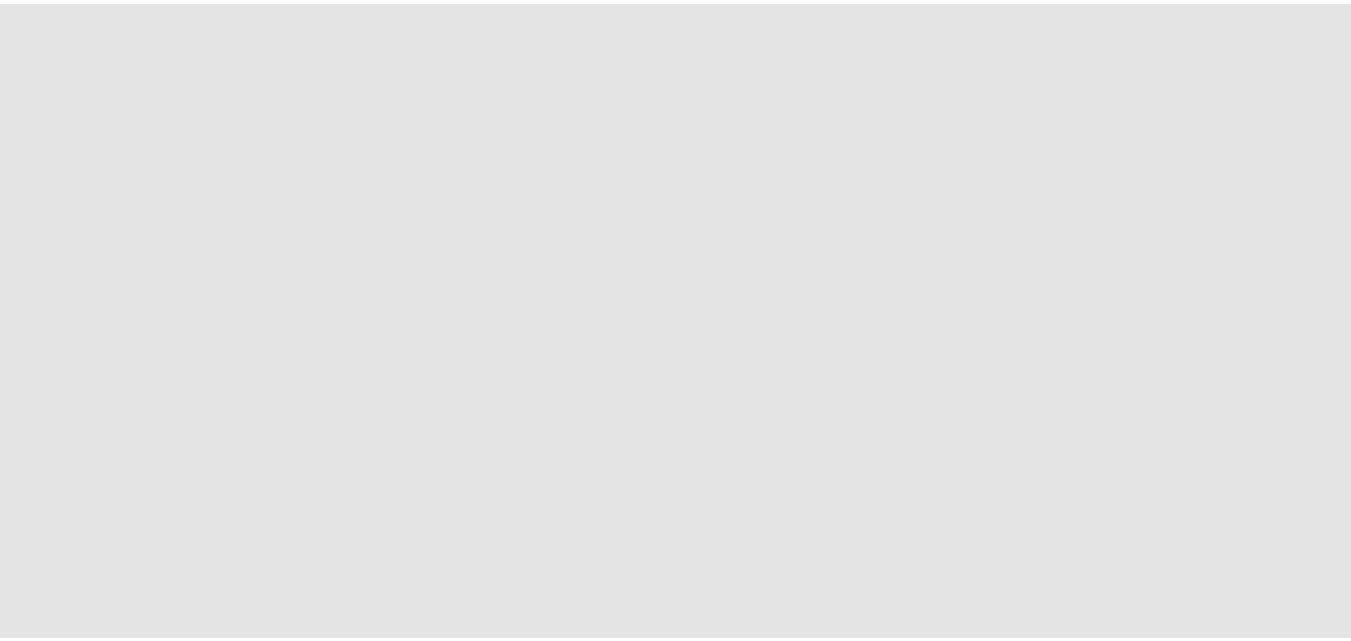 scroll, scrollTop: 0, scrollLeft: 0, axis: both 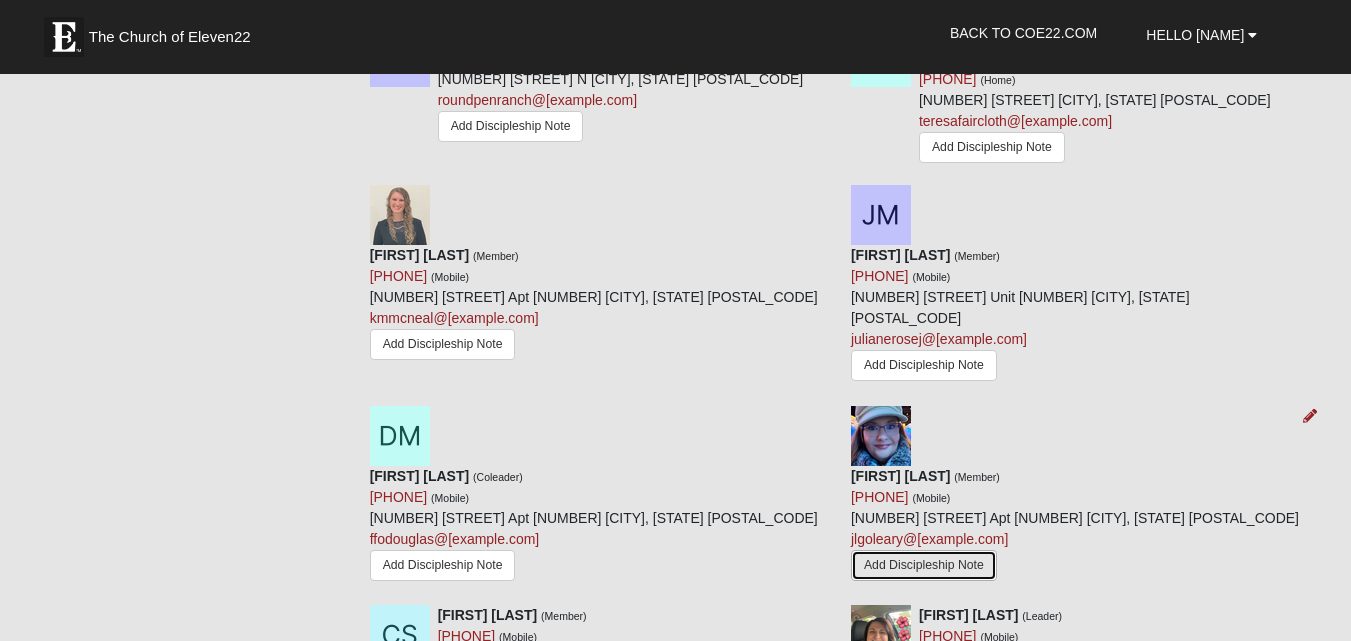 click on "Add Discipleship Note" at bounding box center (924, 565) 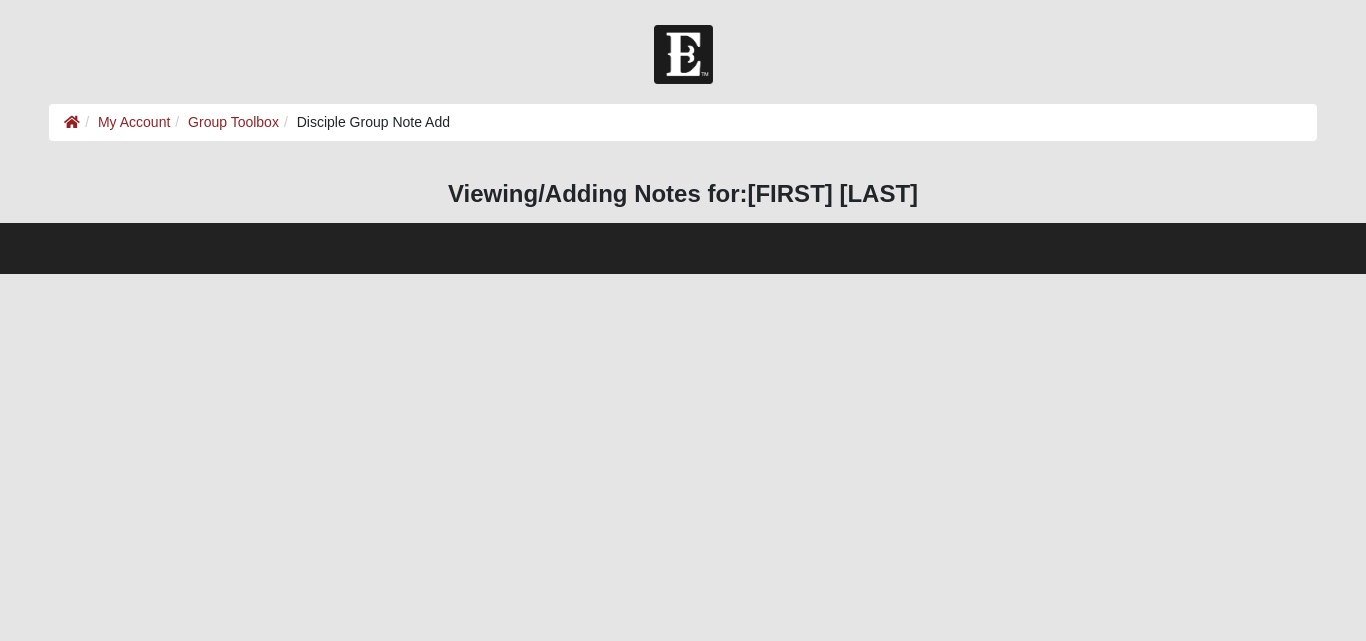 scroll, scrollTop: 0, scrollLeft: 0, axis: both 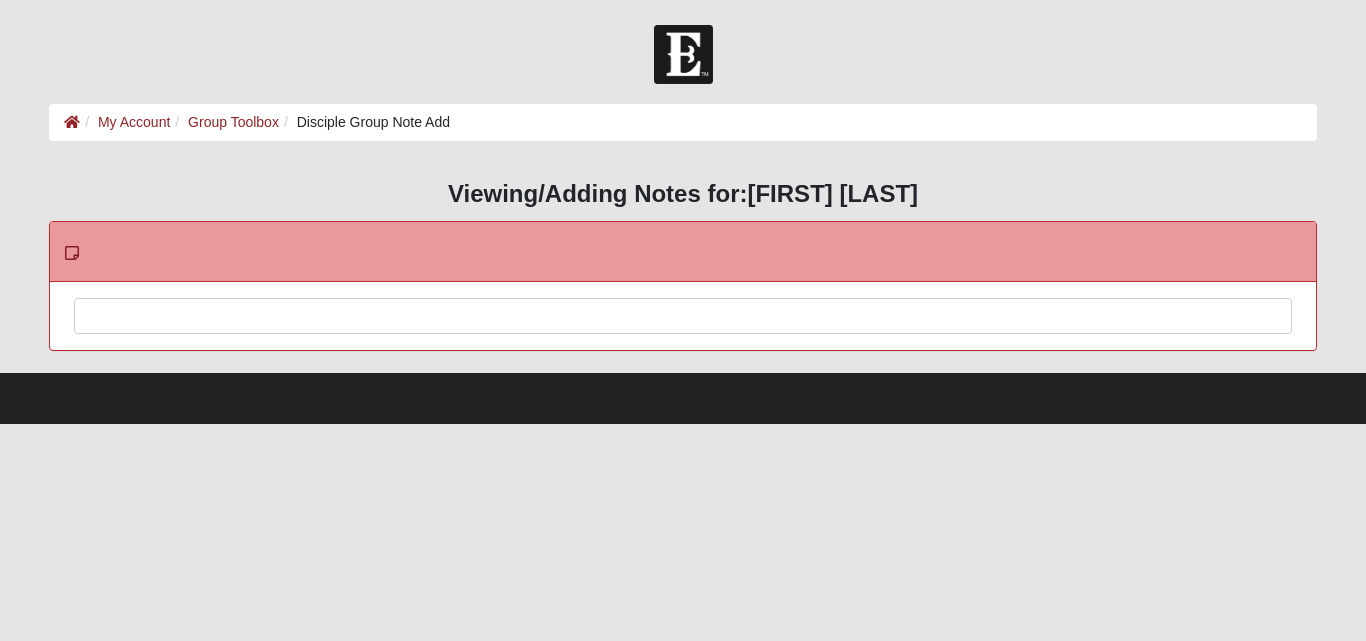 click at bounding box center (683, 343) 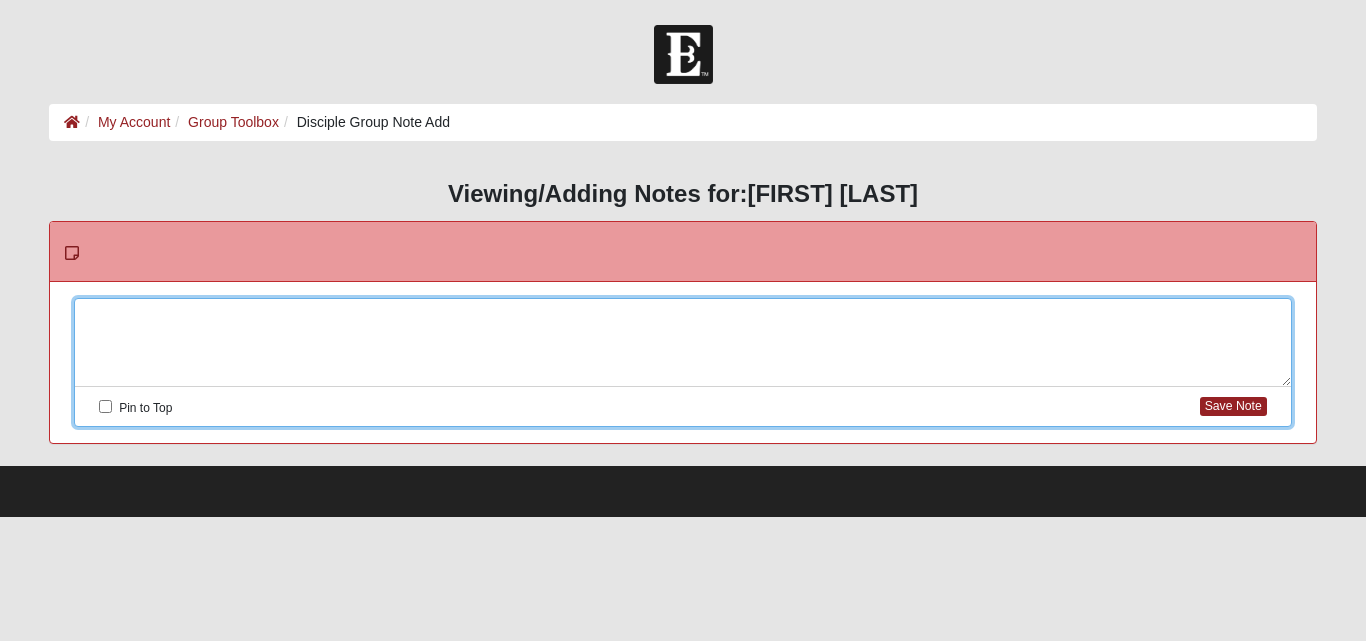 type 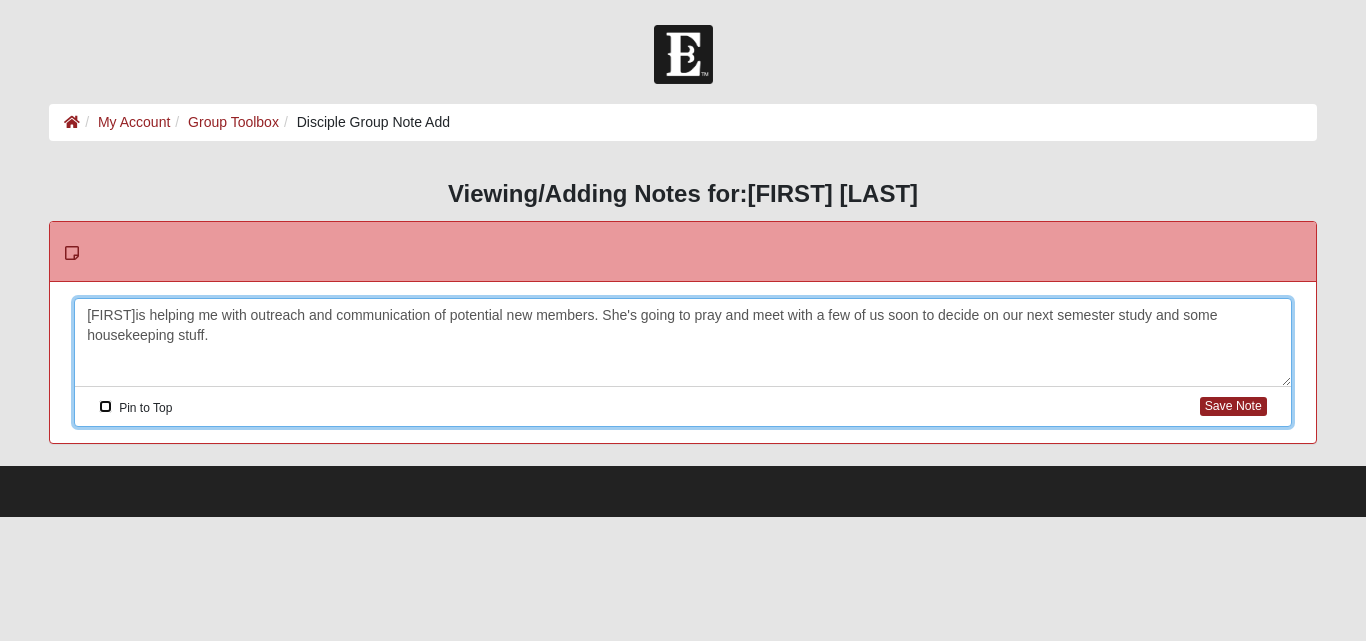 click on "Pin to Top" at bounding box center (105, 406) 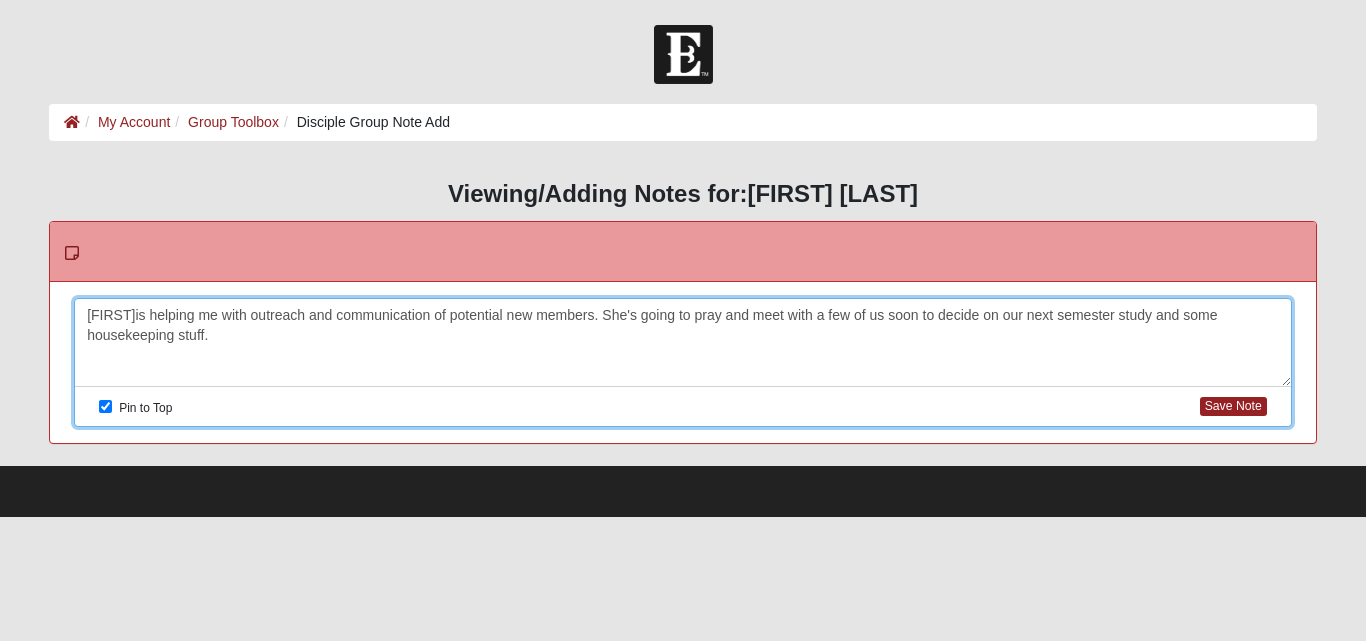 click on "[FIRST]  is helping me with outreach and communication of potential new members. She's going to pray and meet with a few of us soon to decide on our next semester study and some housekeeping stuff." at bounding box center [683, 343] 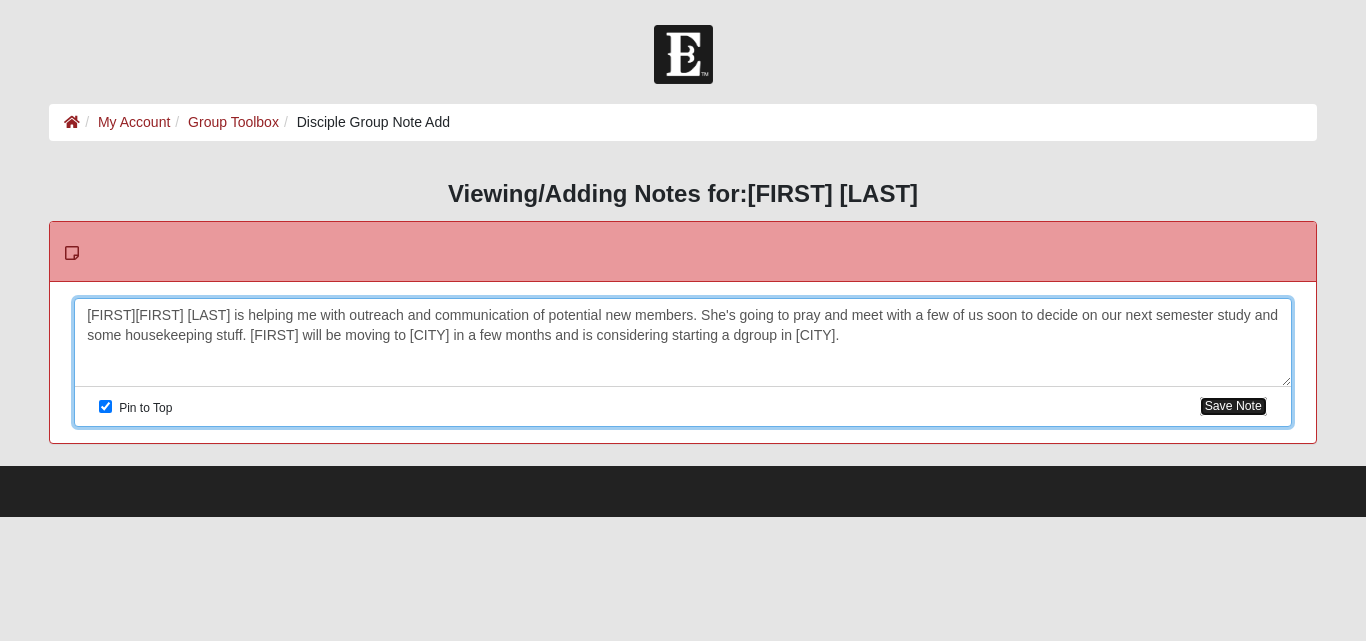 click on "Save Note" at bounding box center (1233, 406) 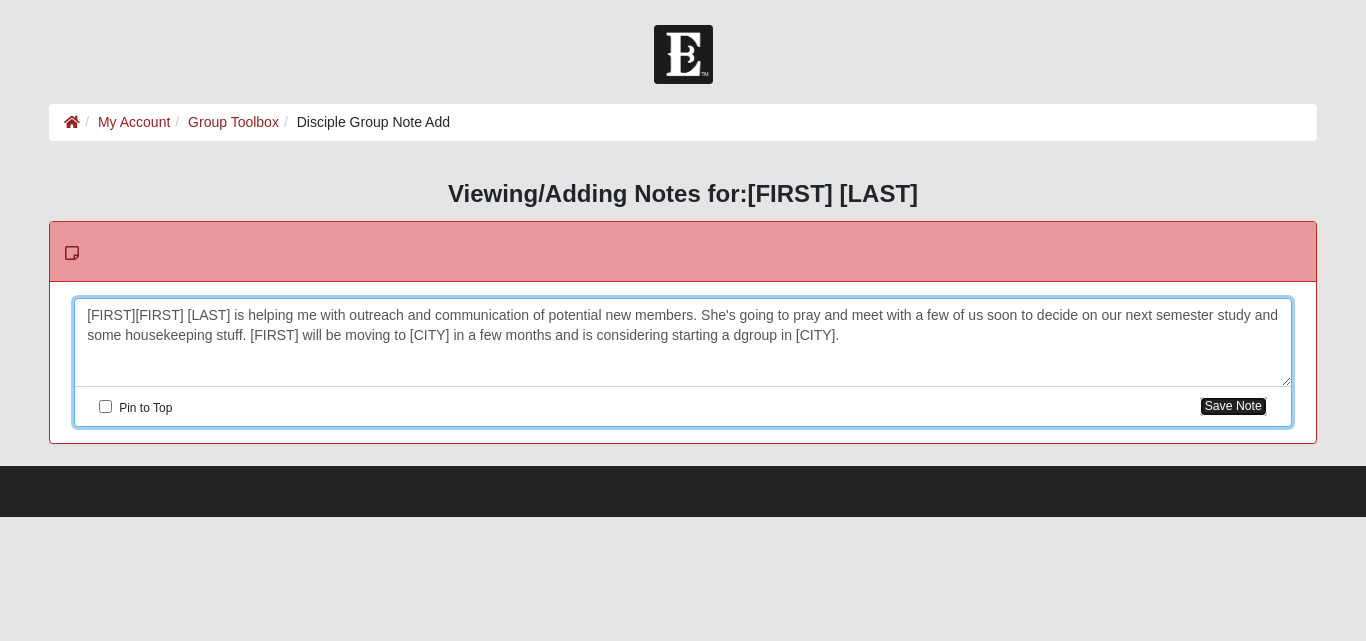 checkbox on "false" 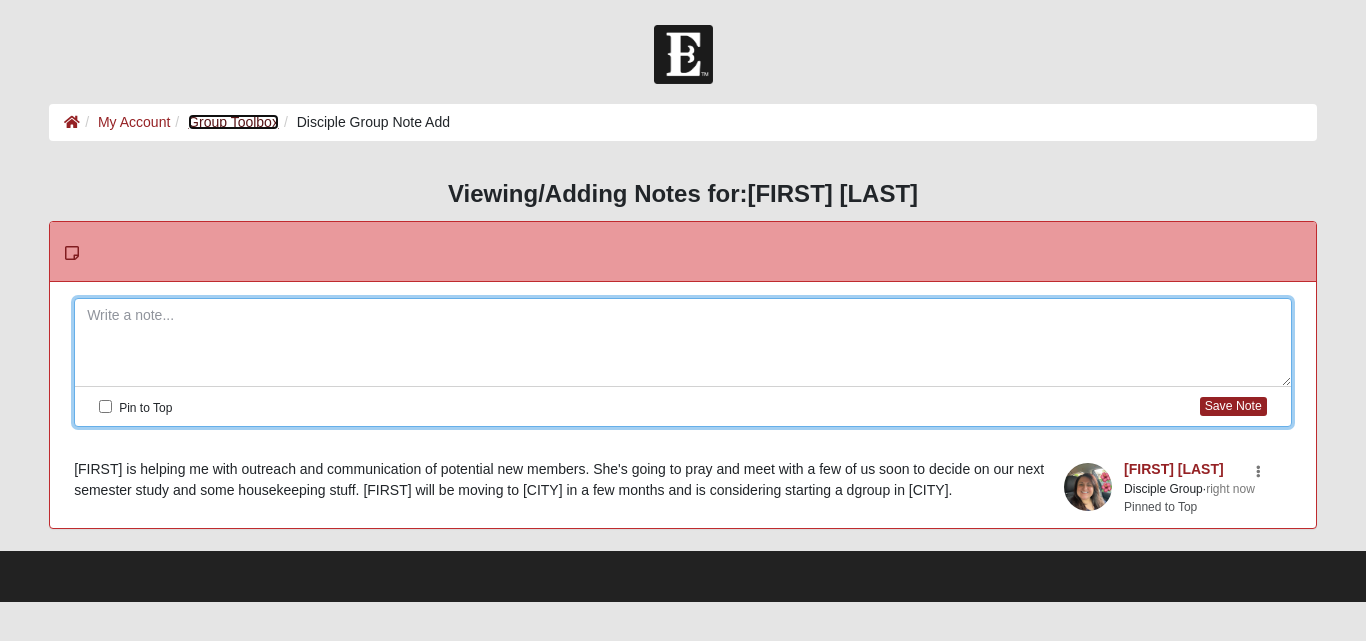 click on "Group Toolbox" at bounding box center [233, 122] 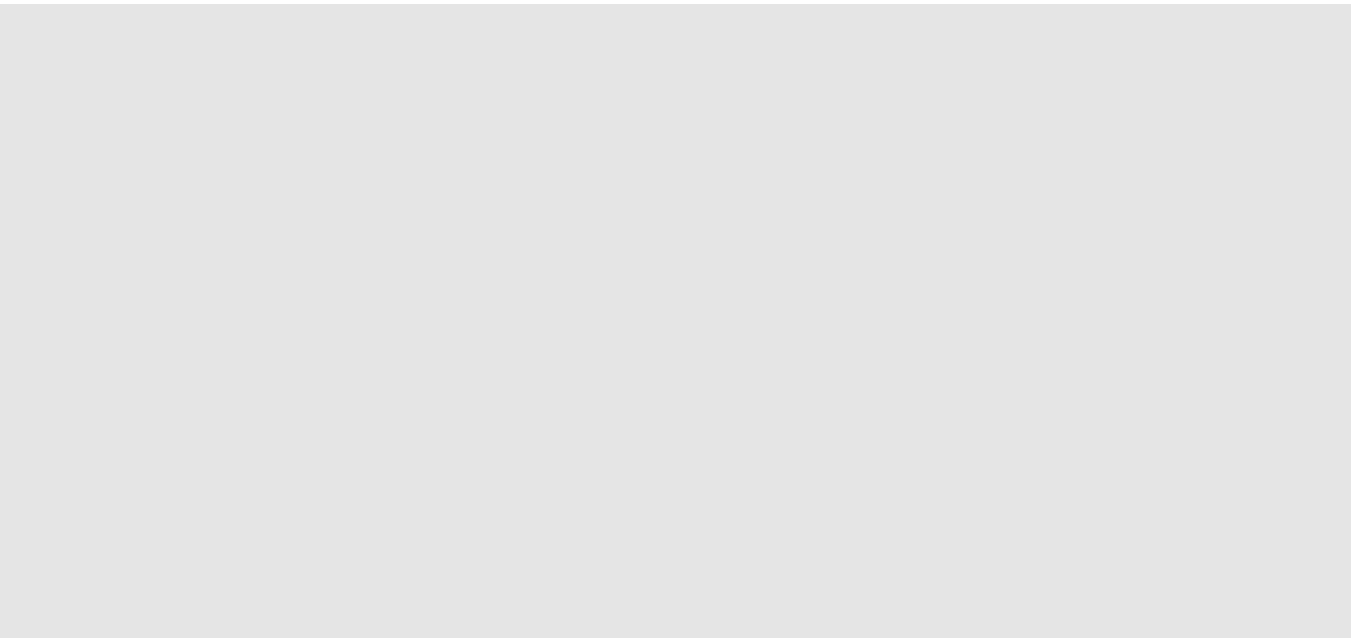 scroll, scrollTop: 0, scrollLeft: 0, axis: both 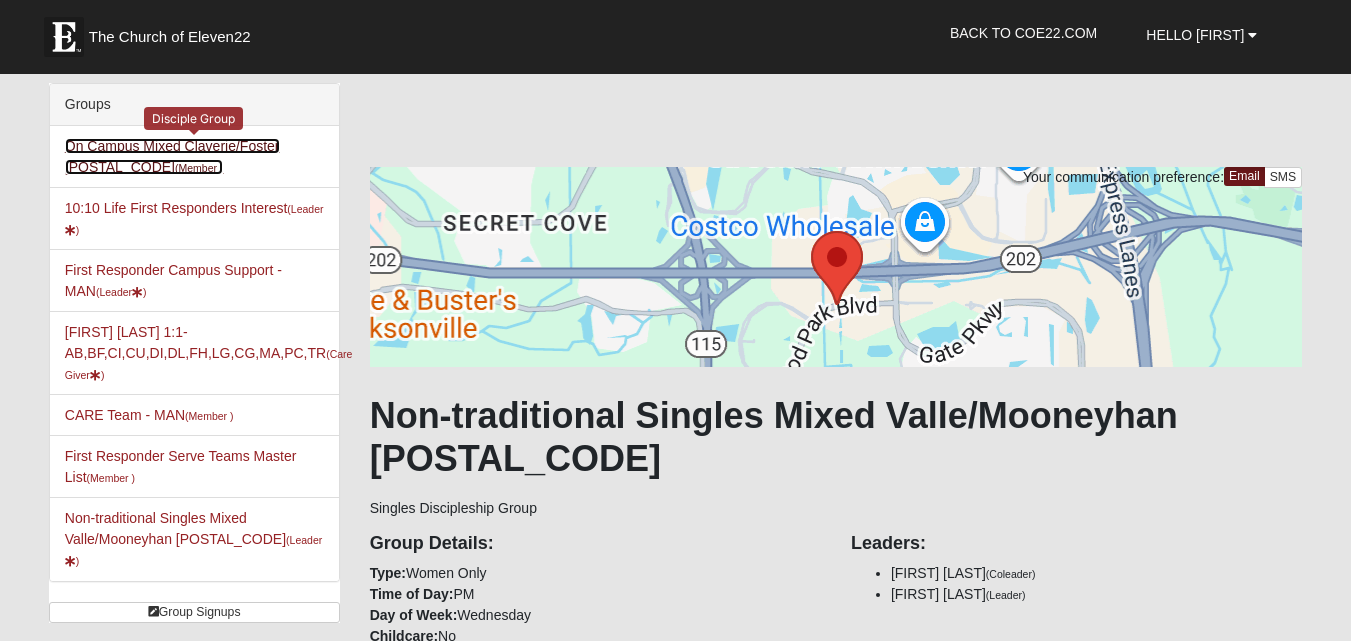 click on "On Campus Mixed Claverie/Foster 32257  (Member        )" at bounding box center [172, 156] 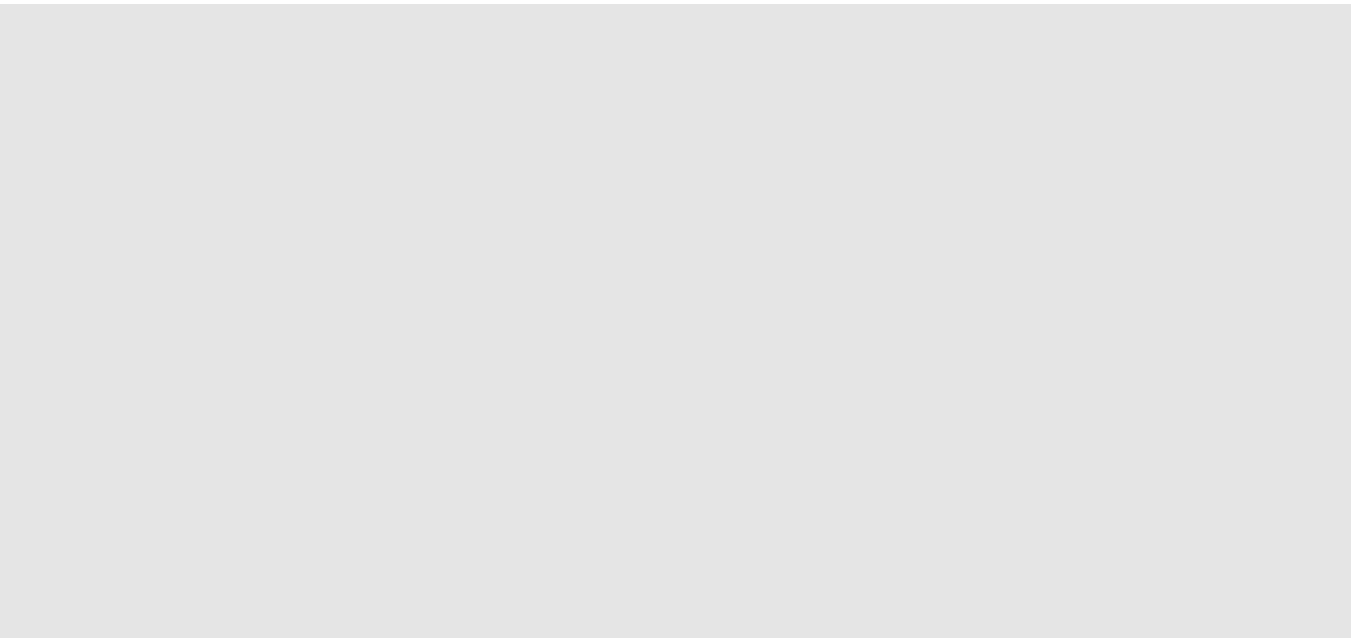 scroll, scrollTop: 0, scrollLeft: 0, axis: both 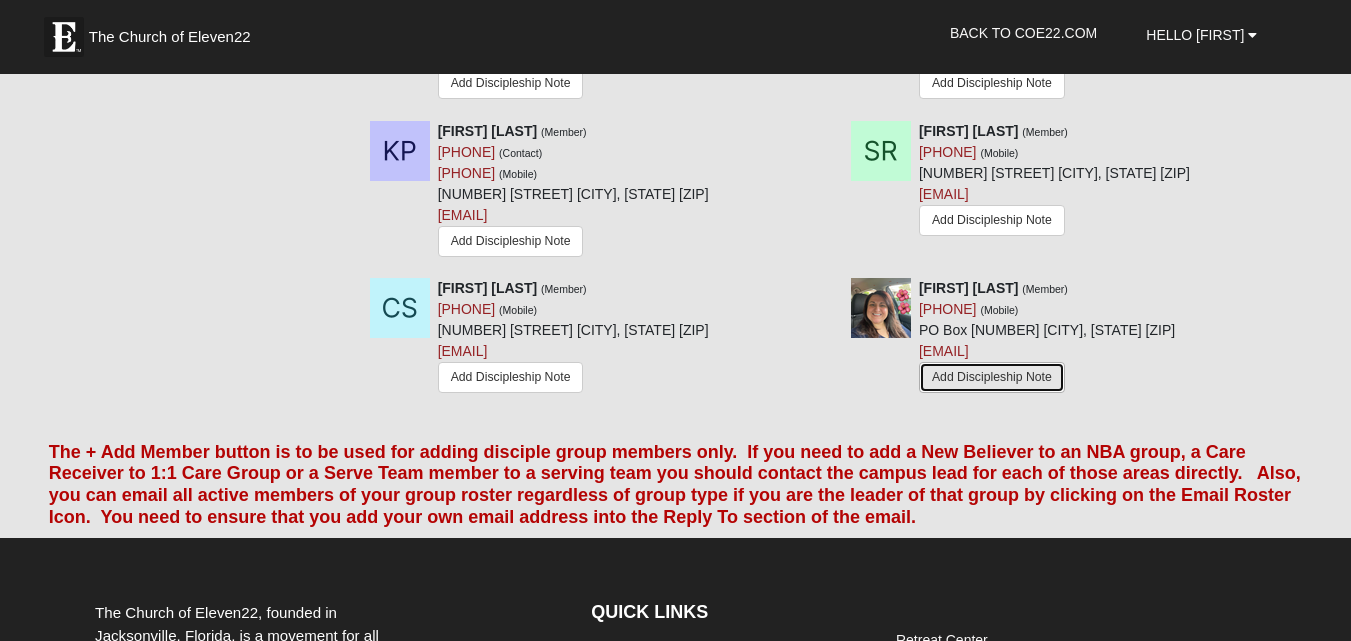 click on "Add Discipleship Note" at bounding box center [992, 377] 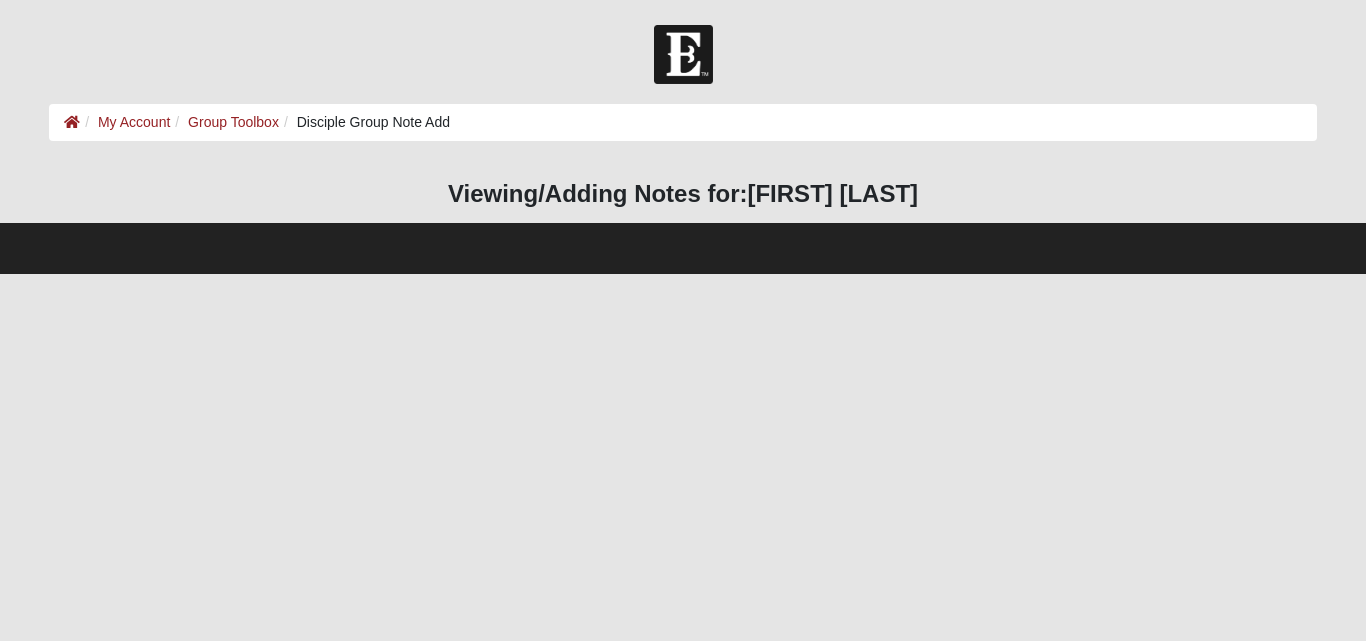 scroll, scrollTop: 0, scrollLeft: 0, axis: both 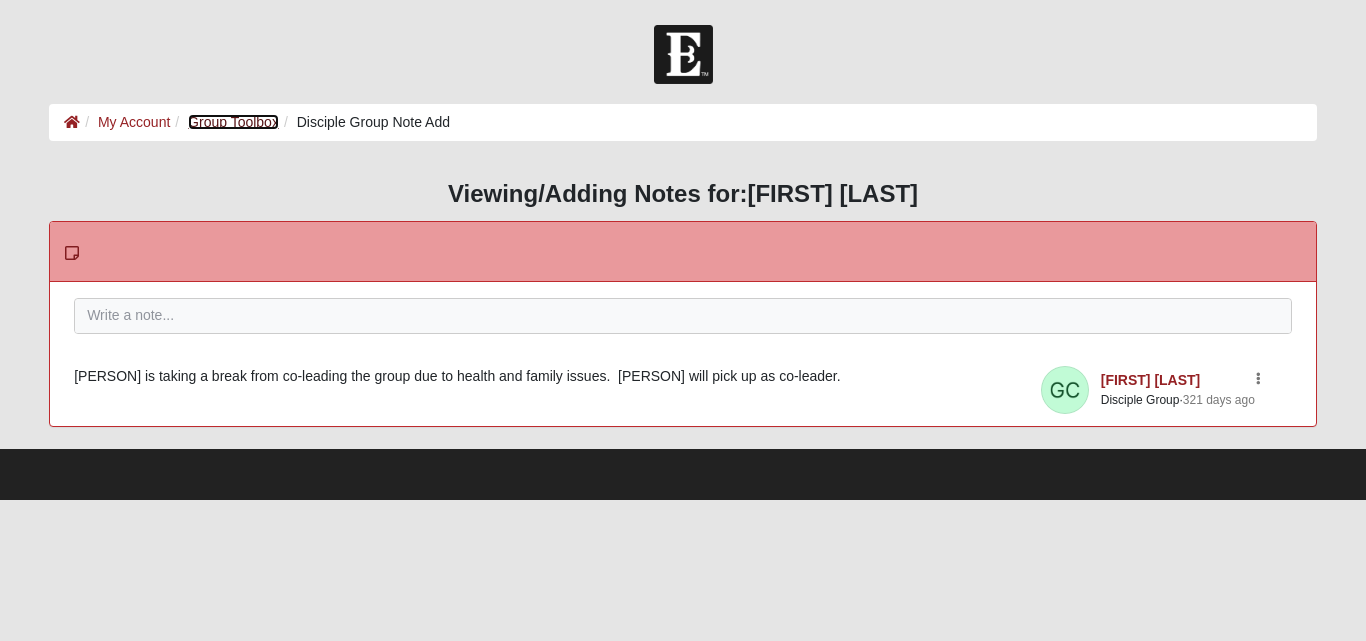 click on "Group Toolbox" at bounding box center (233, 122) 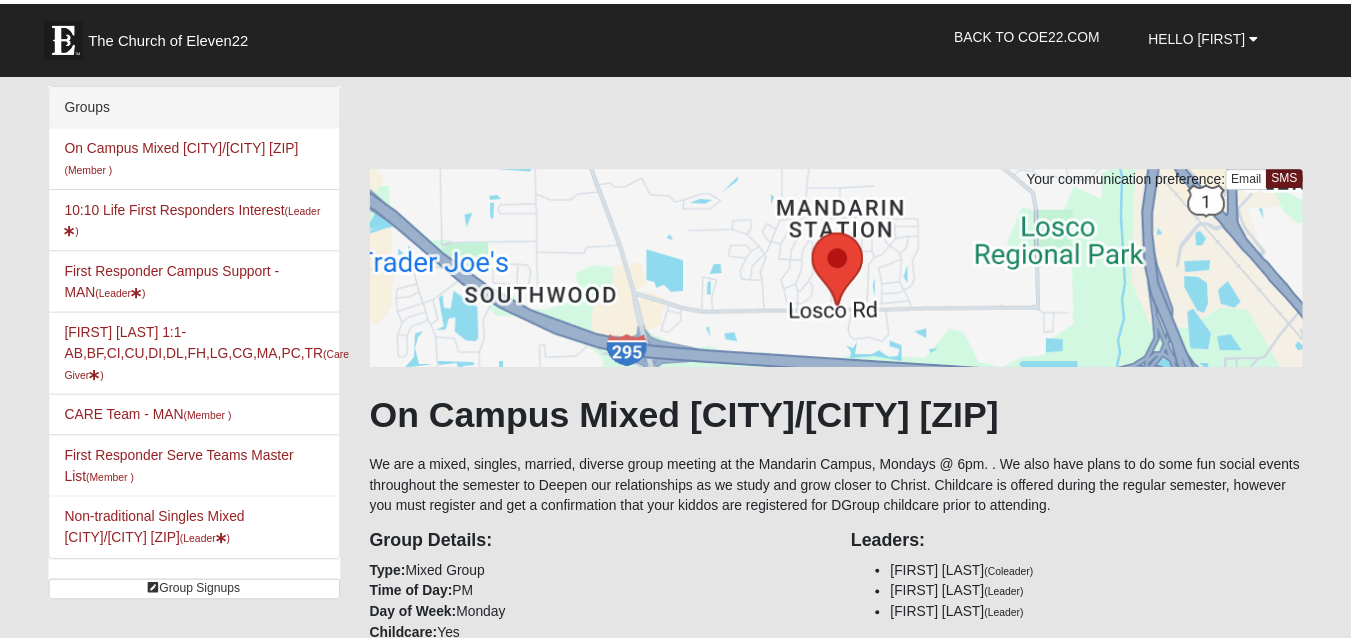scroll, scrollTop: 0, scrollLeft: 0, axis: both 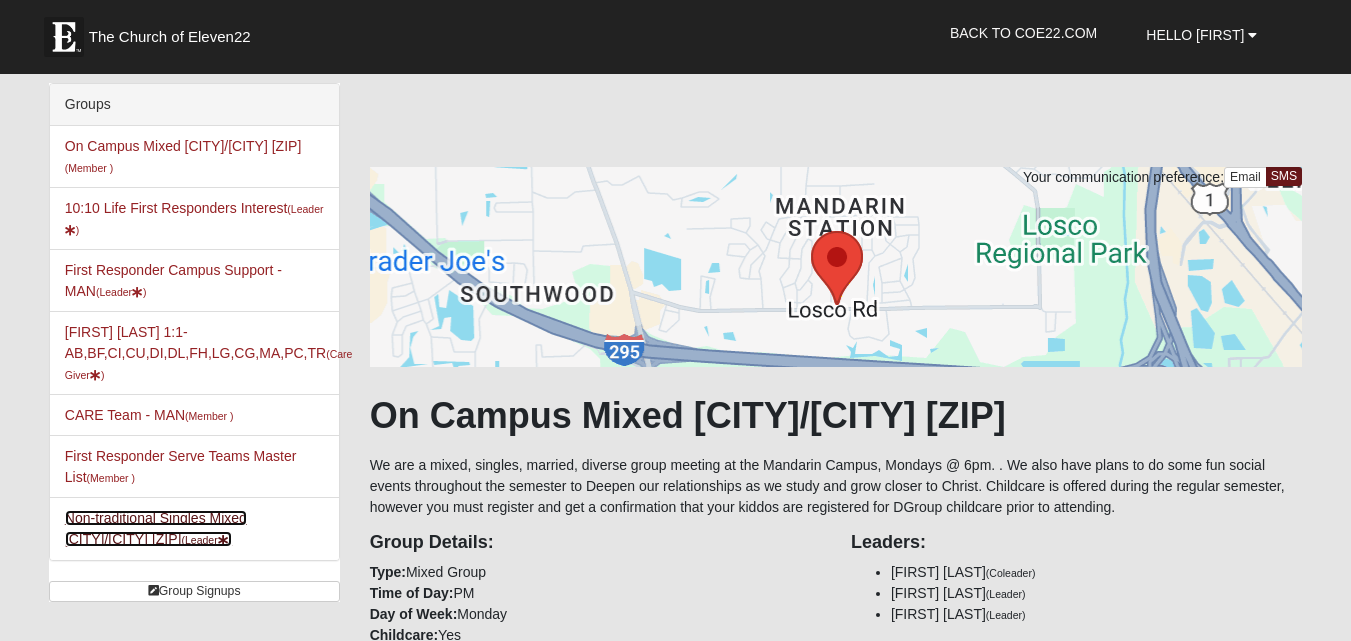 click on "Non-traditional Singles Mixed Valle/Mooneyhan 32256  (Leader
)" at bounding box center [156, 528] 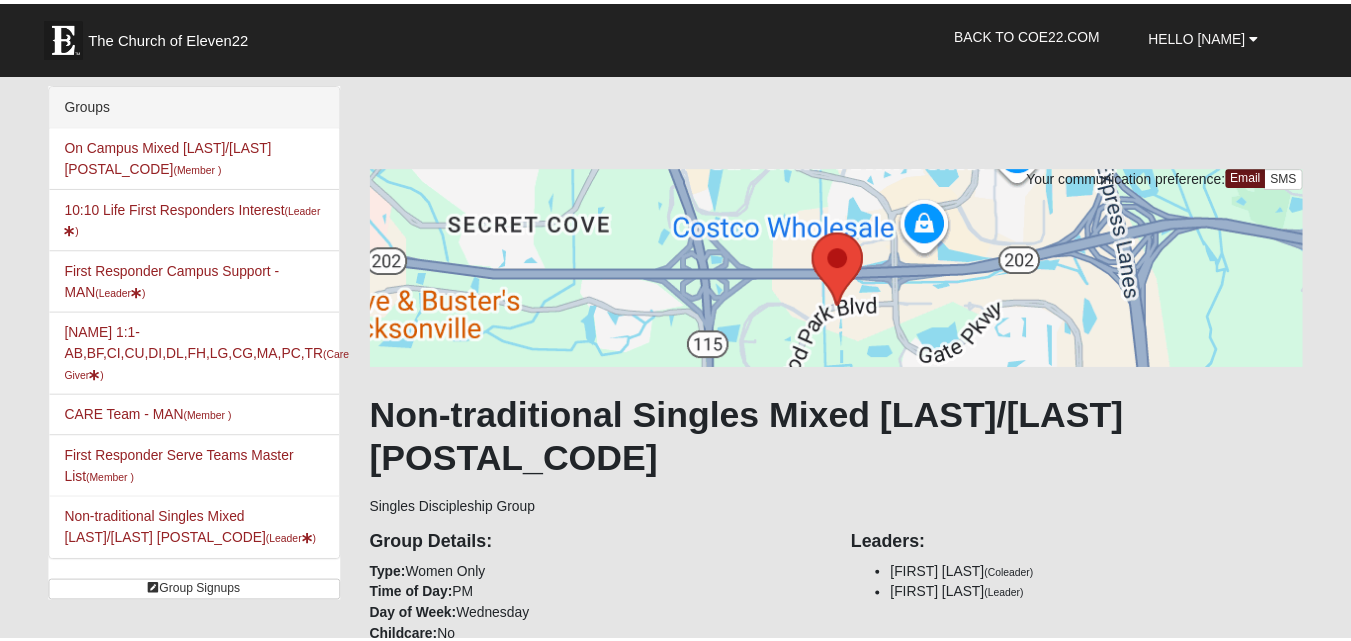 scroll, scrollTop: 0, scrollLeft: 0, axis: both 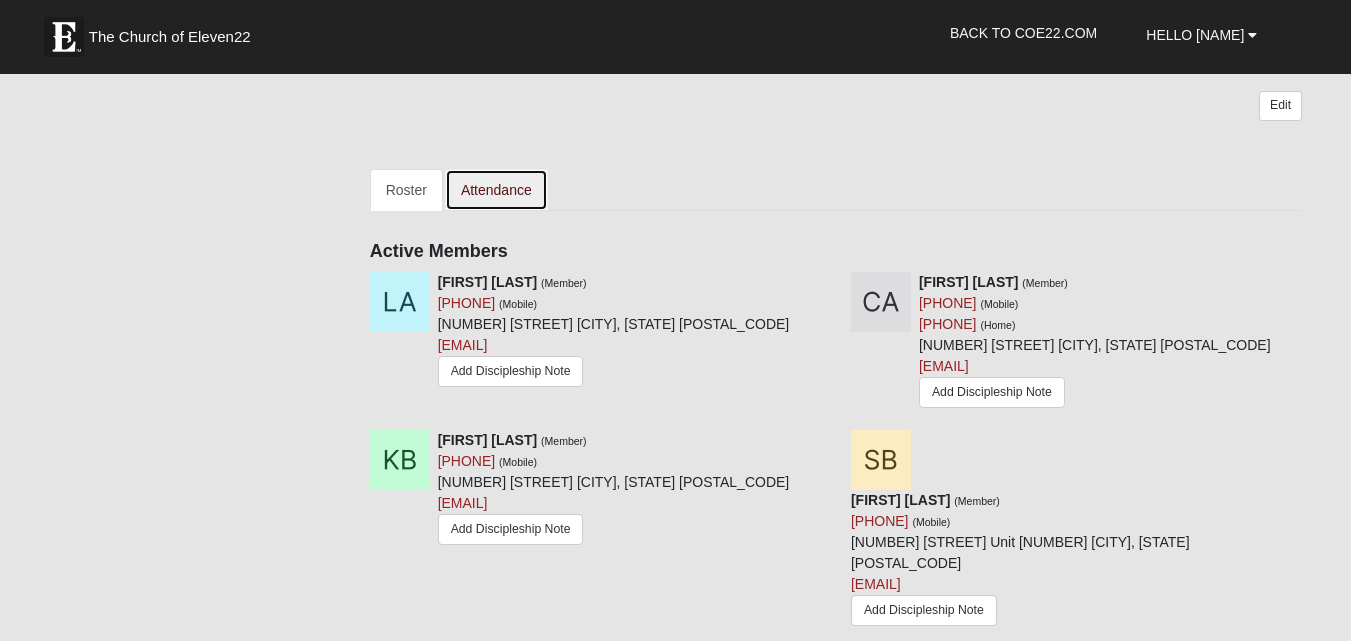click on "Attendance" at bounding box center [496, 190] 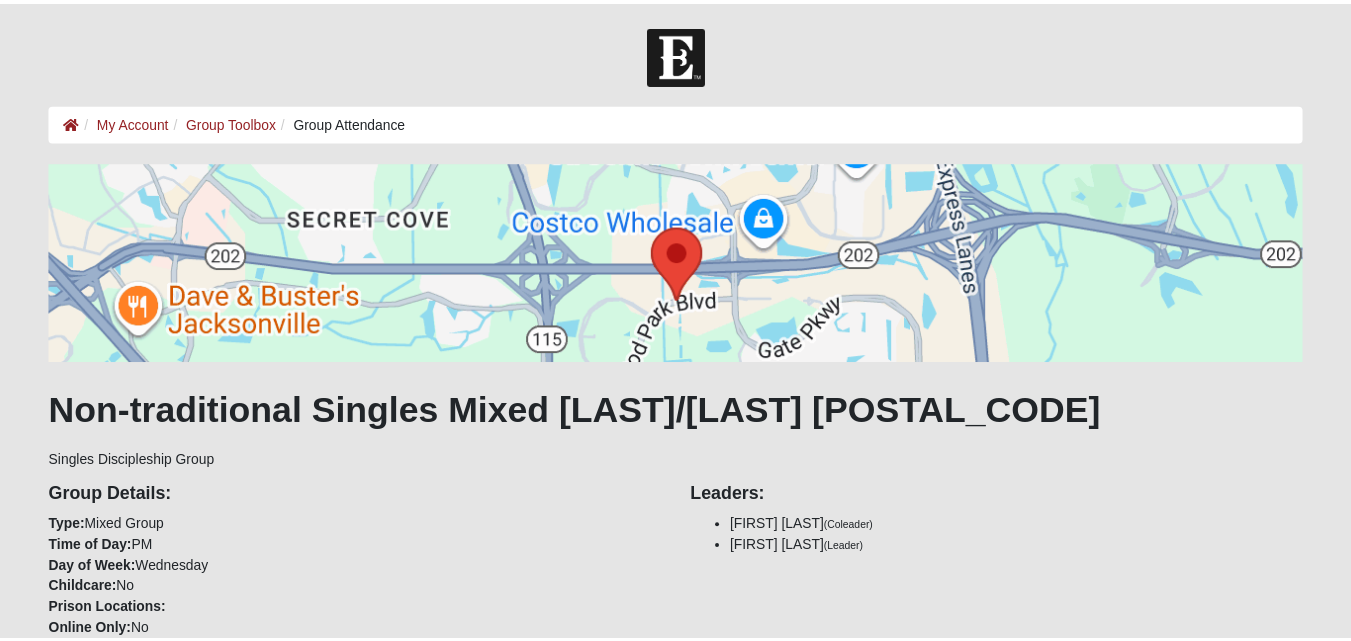 scroll, scrollTop: 0, scrollLeft: 0, axis: both 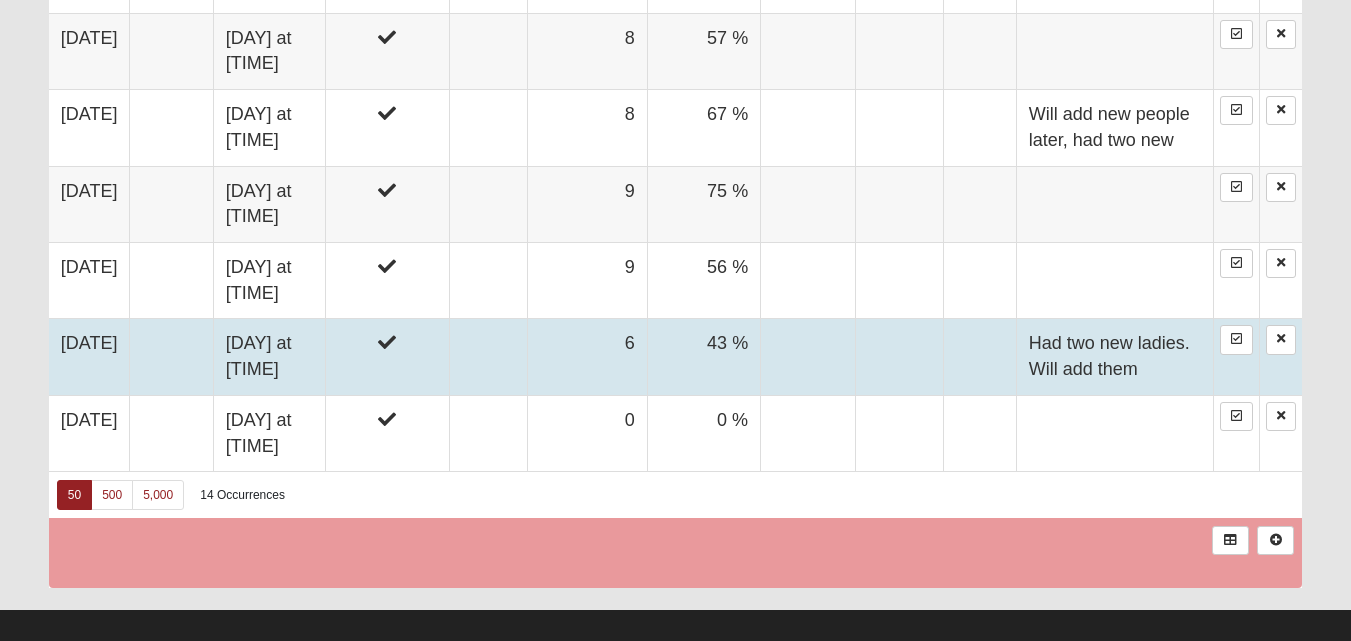 click at bounding box center (808, 357) 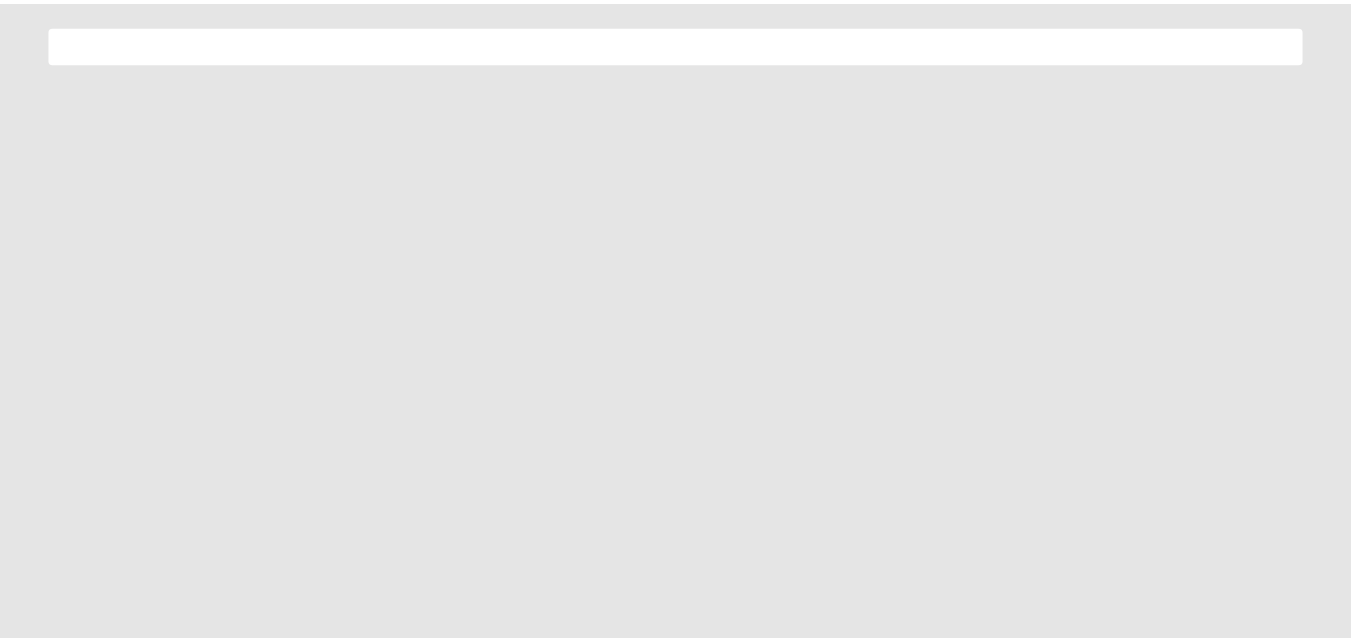 scroll, scrollTop: 0, scrollLeft: 0, axis: both 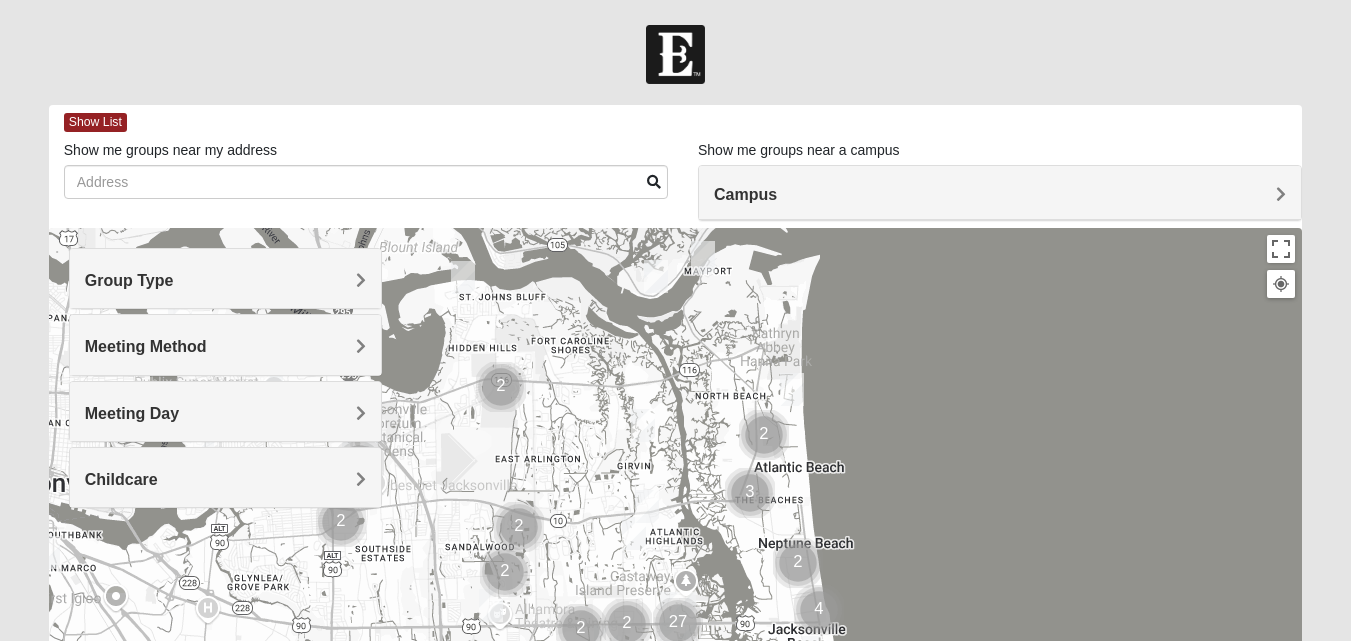 click on "Meeting Day" at bounding box center (225, 413) 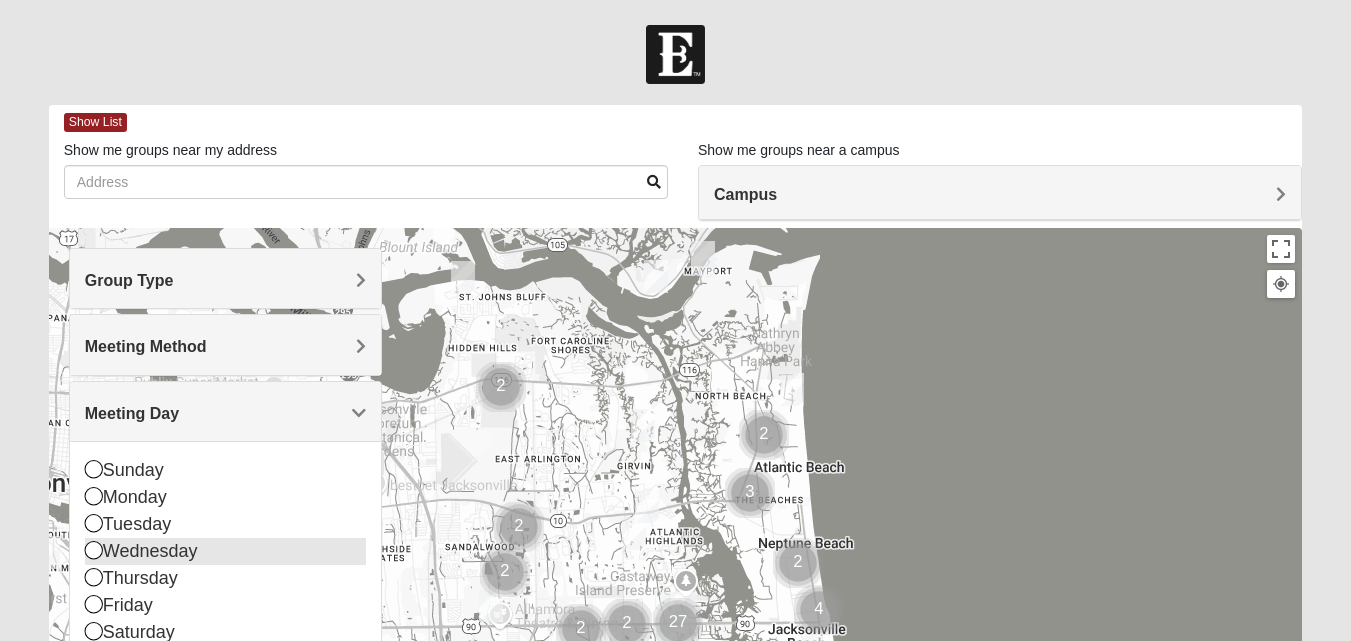 click at bounding box center (94, 550) 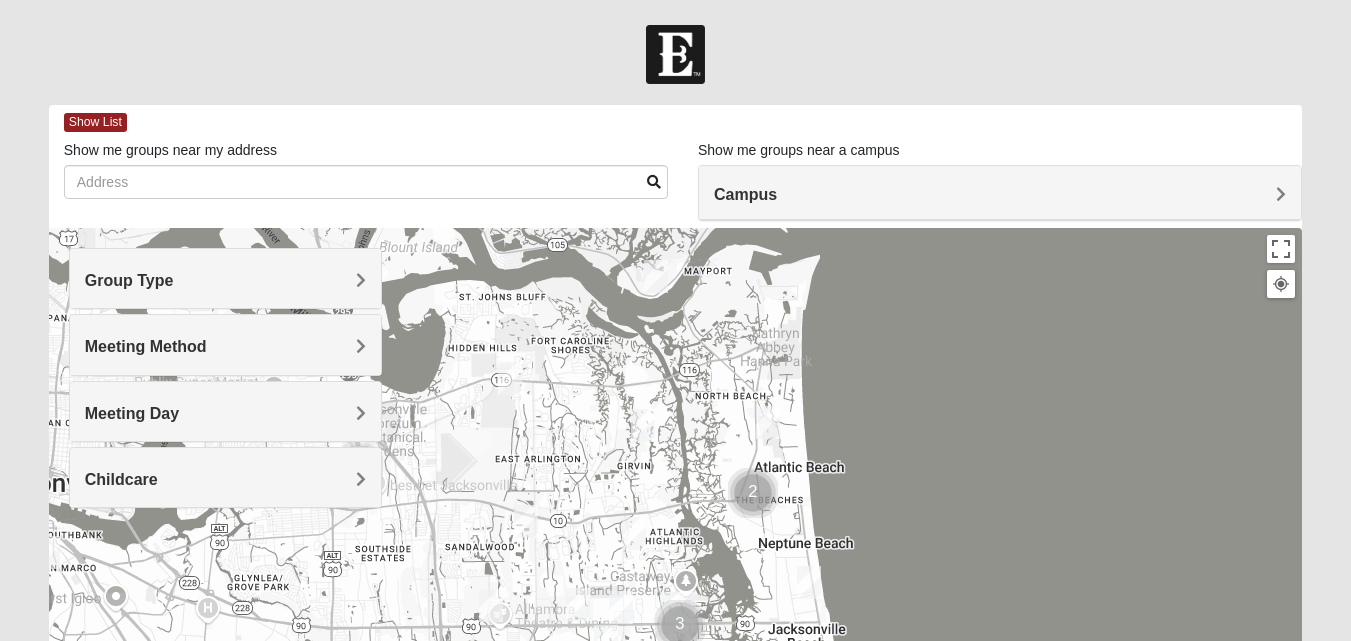 click on "Childcare" at bounding box center (225, 479) 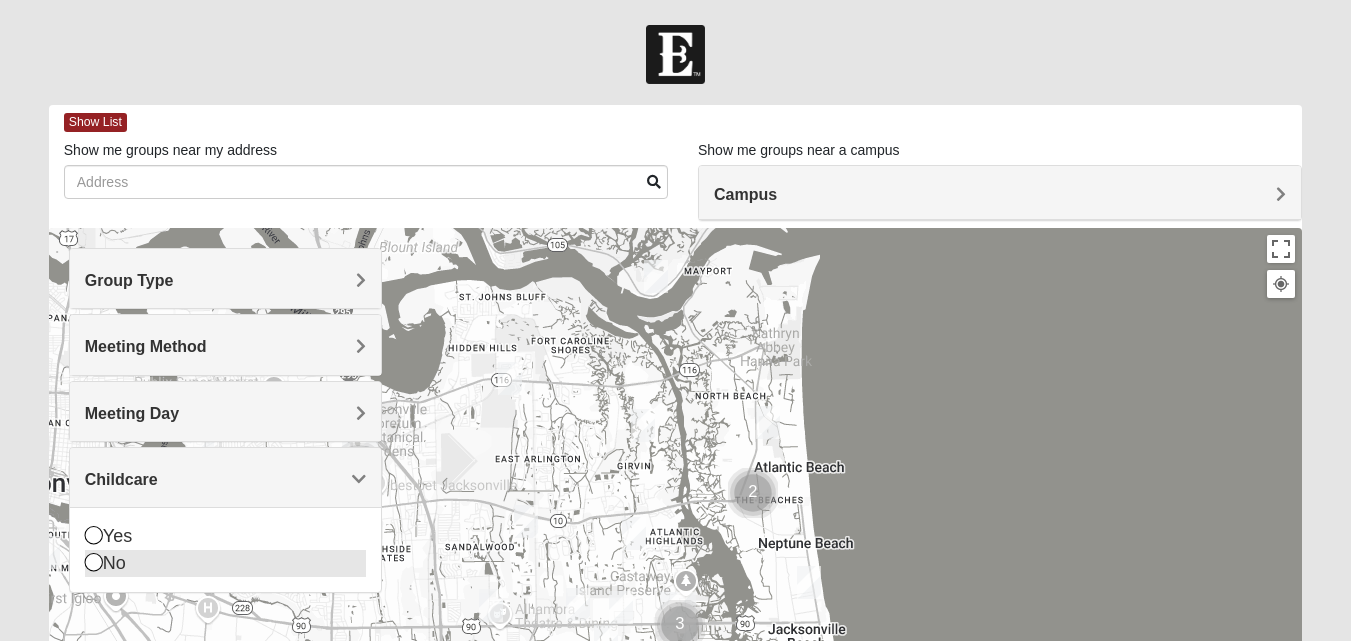 click at bounding box center (94, 562) 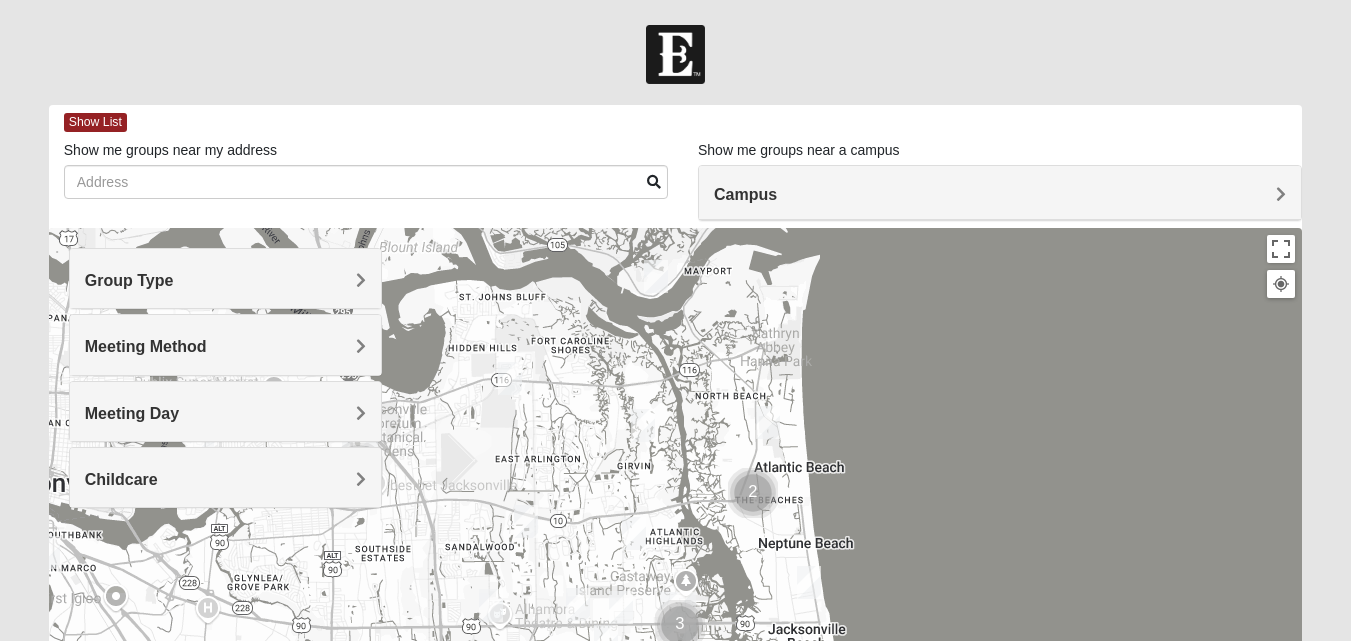 click on "Meeting Method" at bounding box center (225, 346) 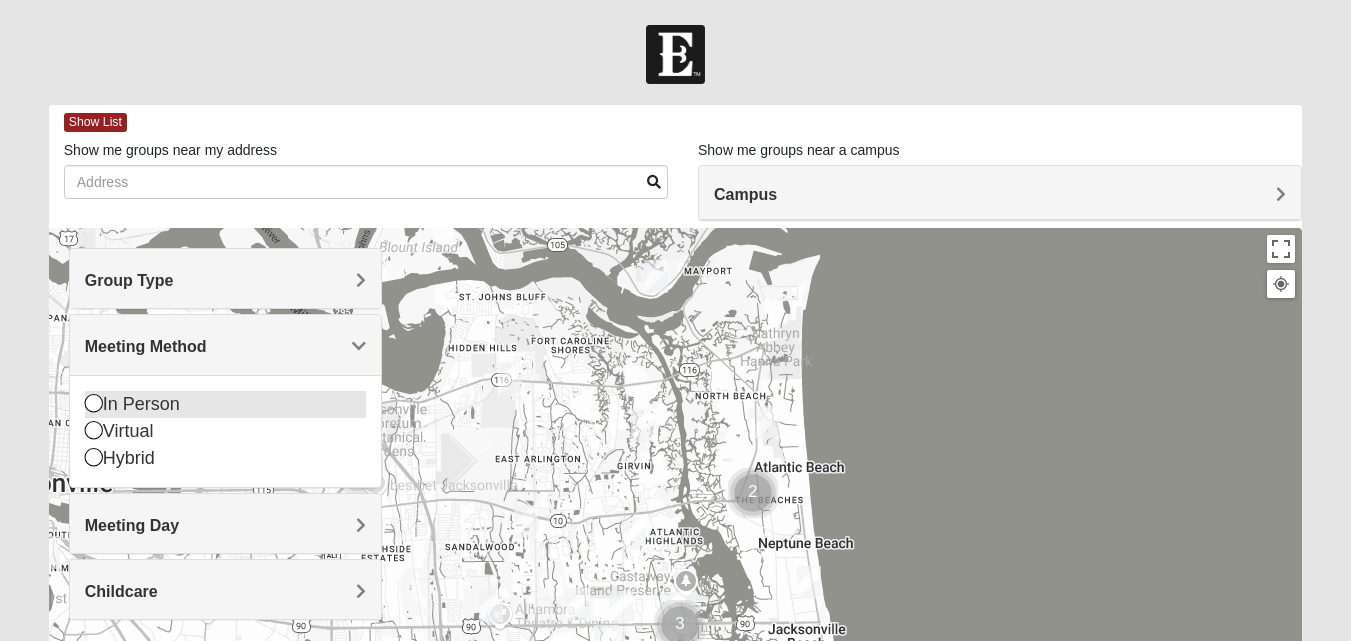 click at bounding box center [94, 403] 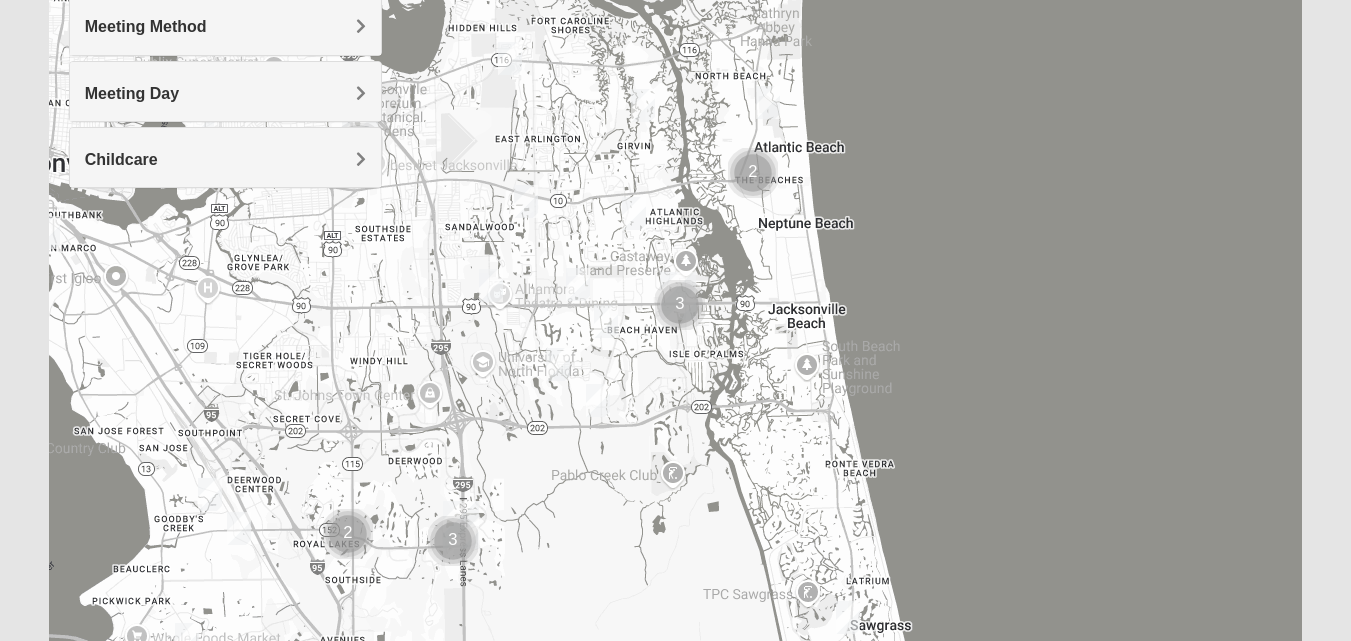 scroll, scrollTop: 346, scrollLeft: 0, axis: vertical 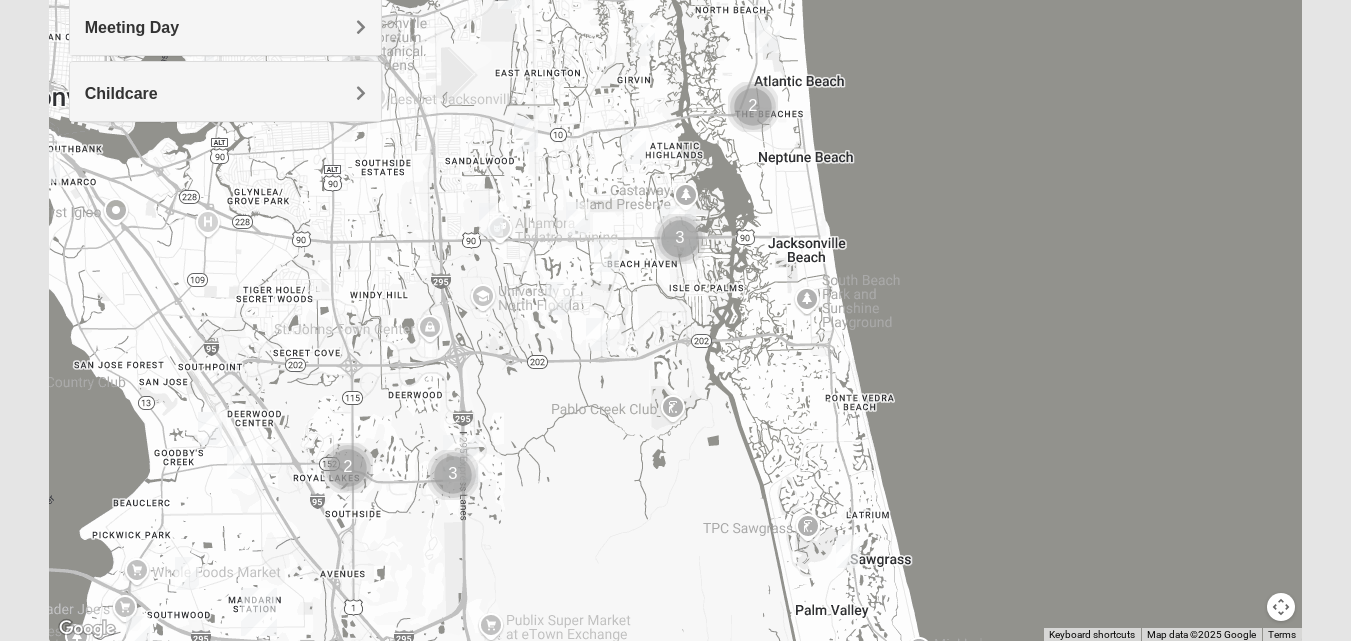 click at bounding box center [453, 475] 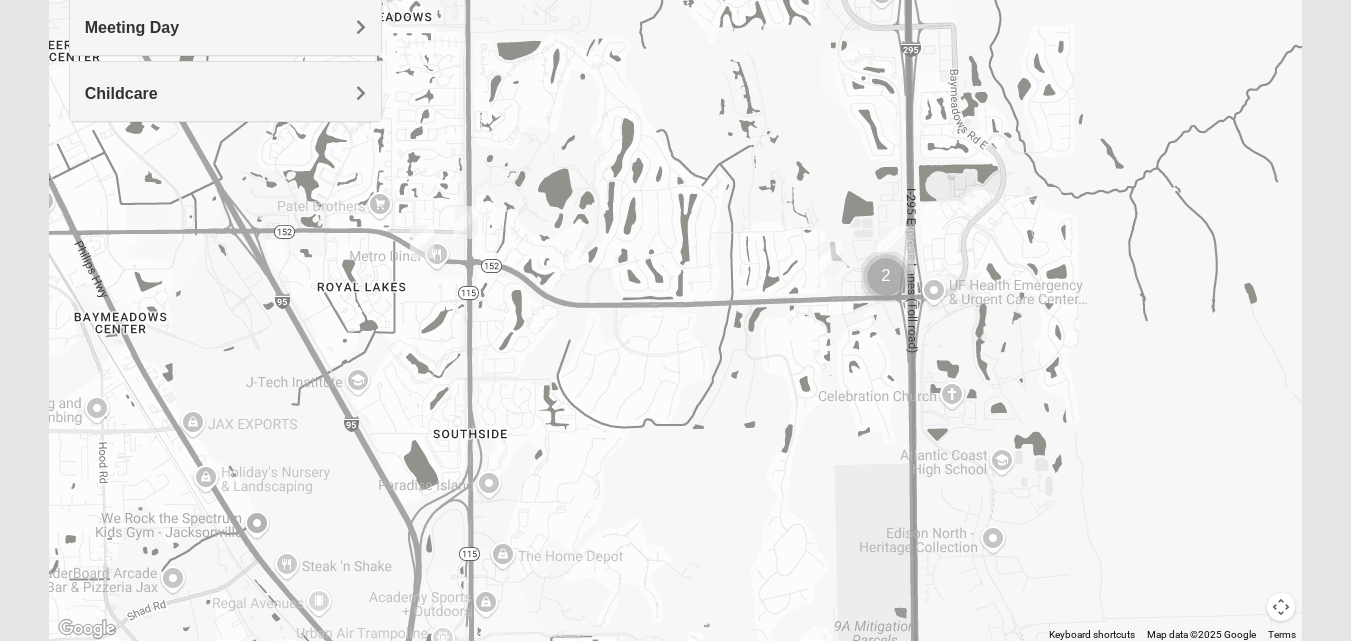 click at bounding box center [466, 222] 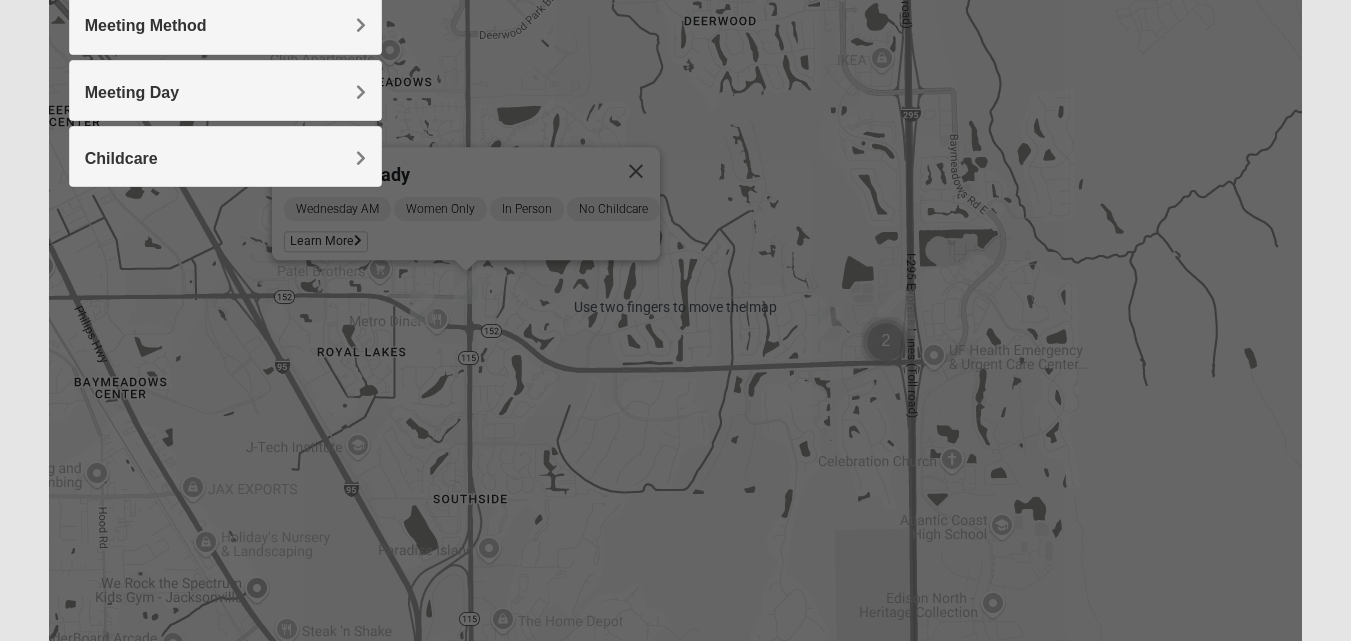 scroll, scrollTop: 320, scrollLeft: 0, axis: vertical 